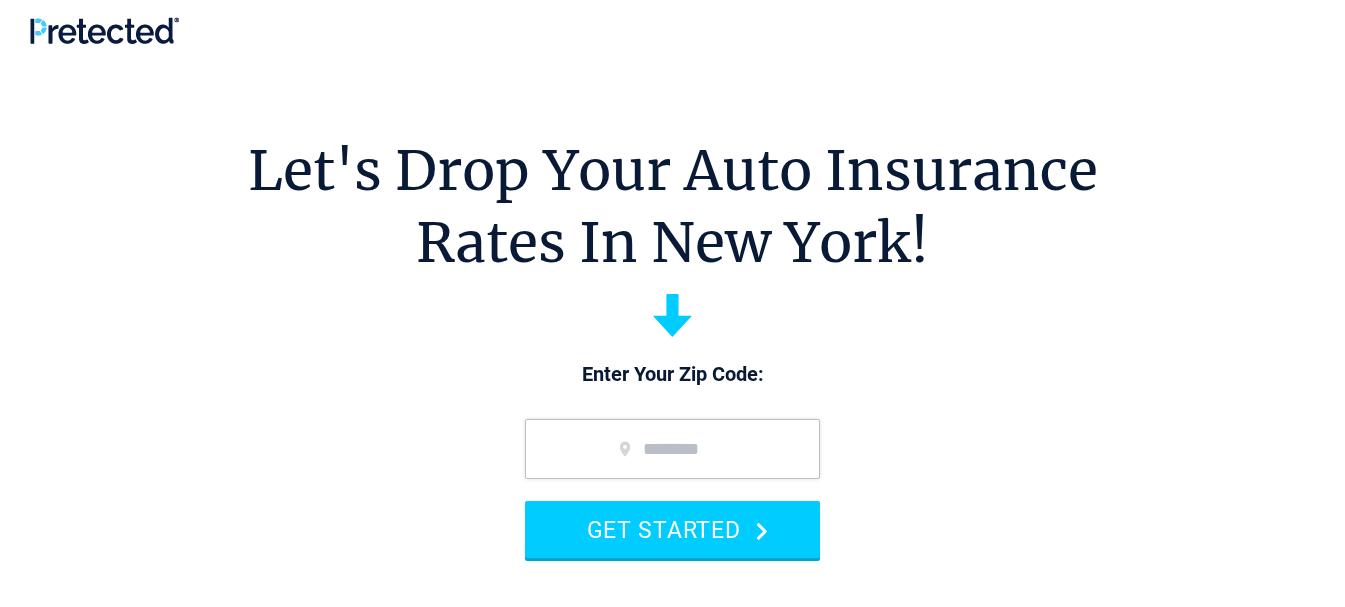 scroll, scrollTop: 0, scrollLeft: 0, axis: both 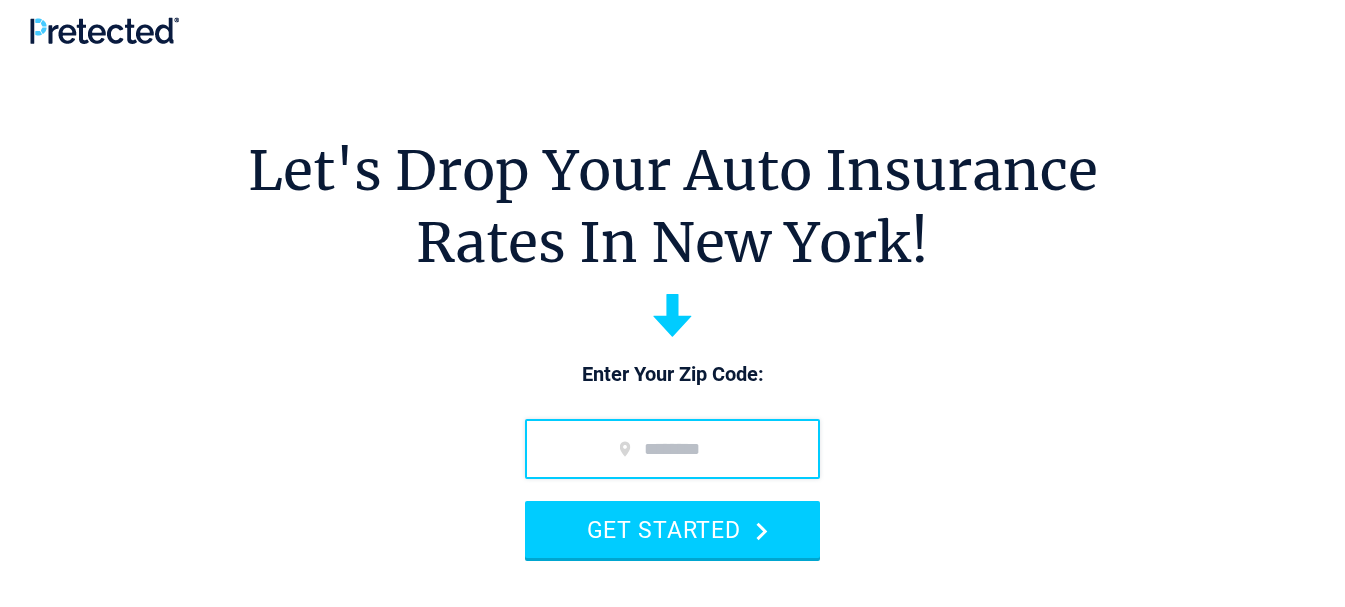 click at bounding box center (672, 449) 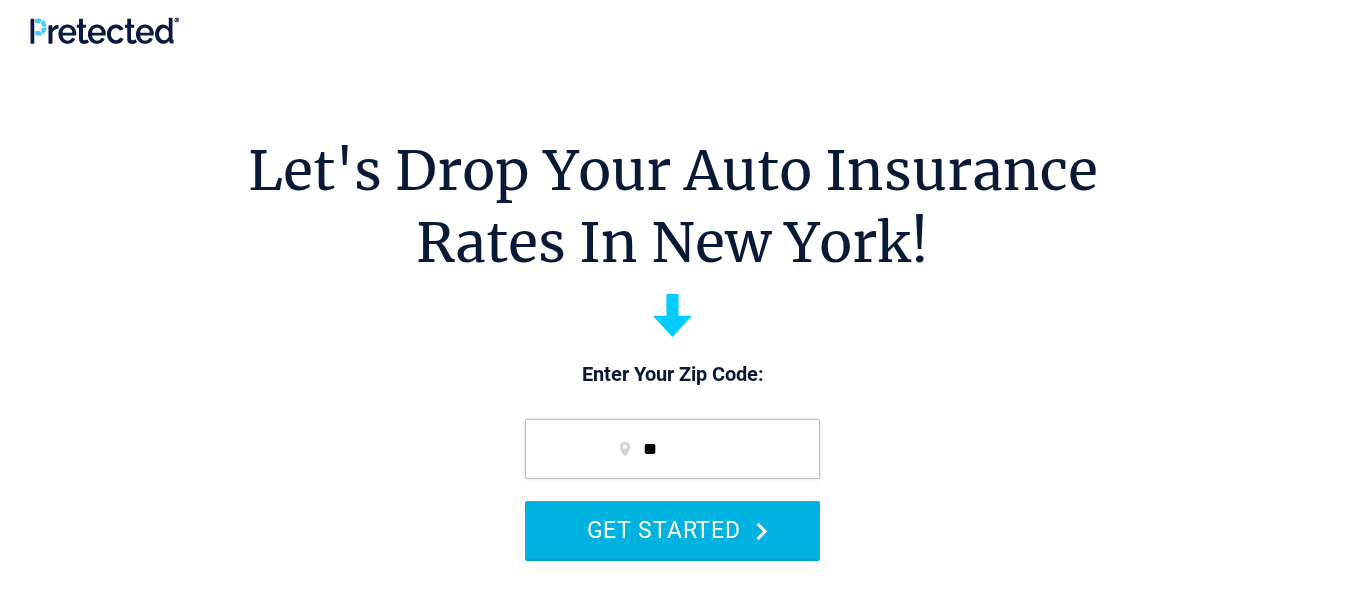 type on "*****" 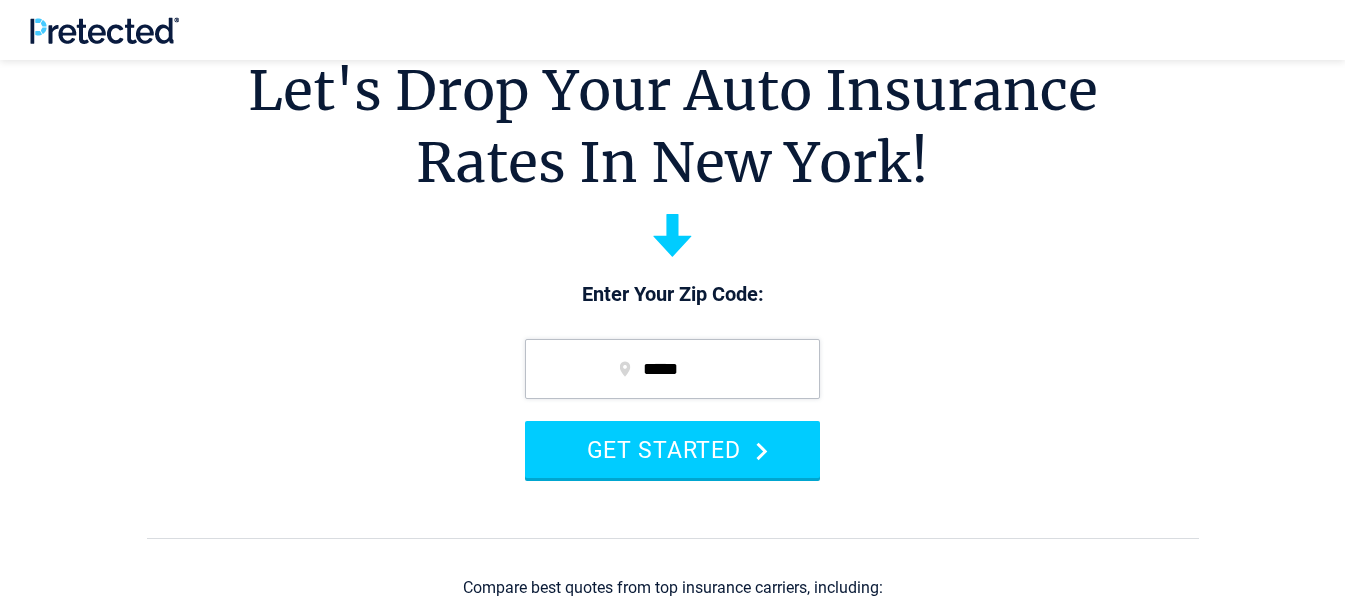 scroll, scrollTop: 200, scrollLeft: 0, axis: vertical 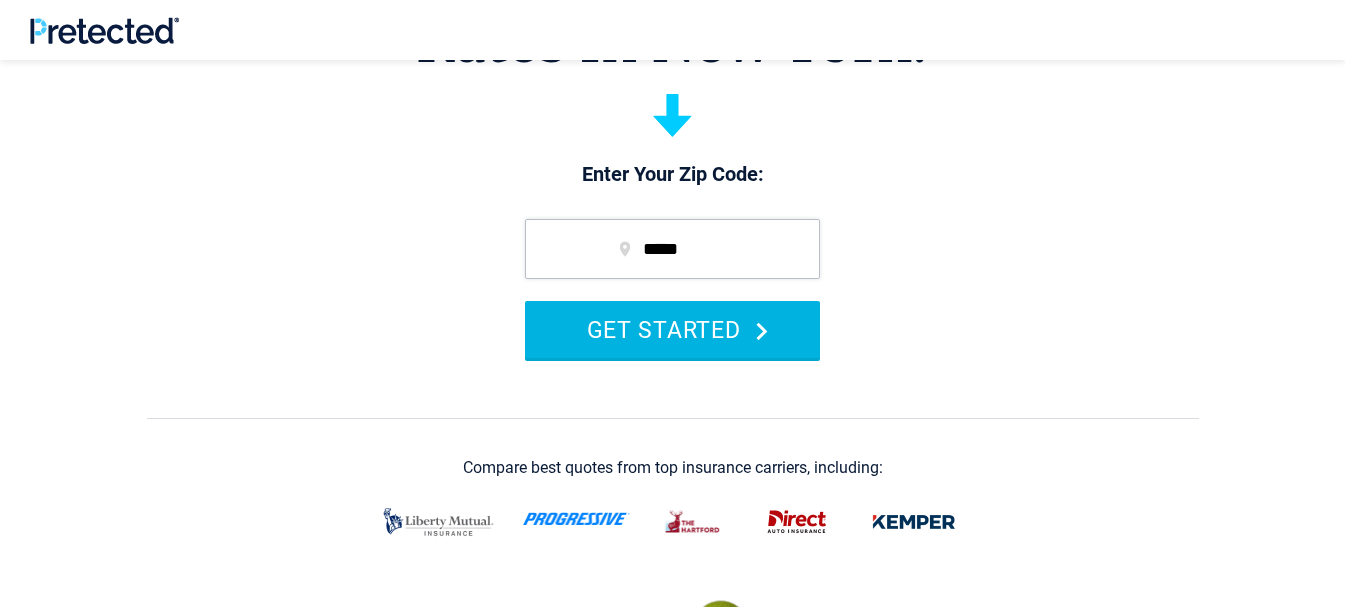 click on "GET STARTED" at bounding box center [672, 329] 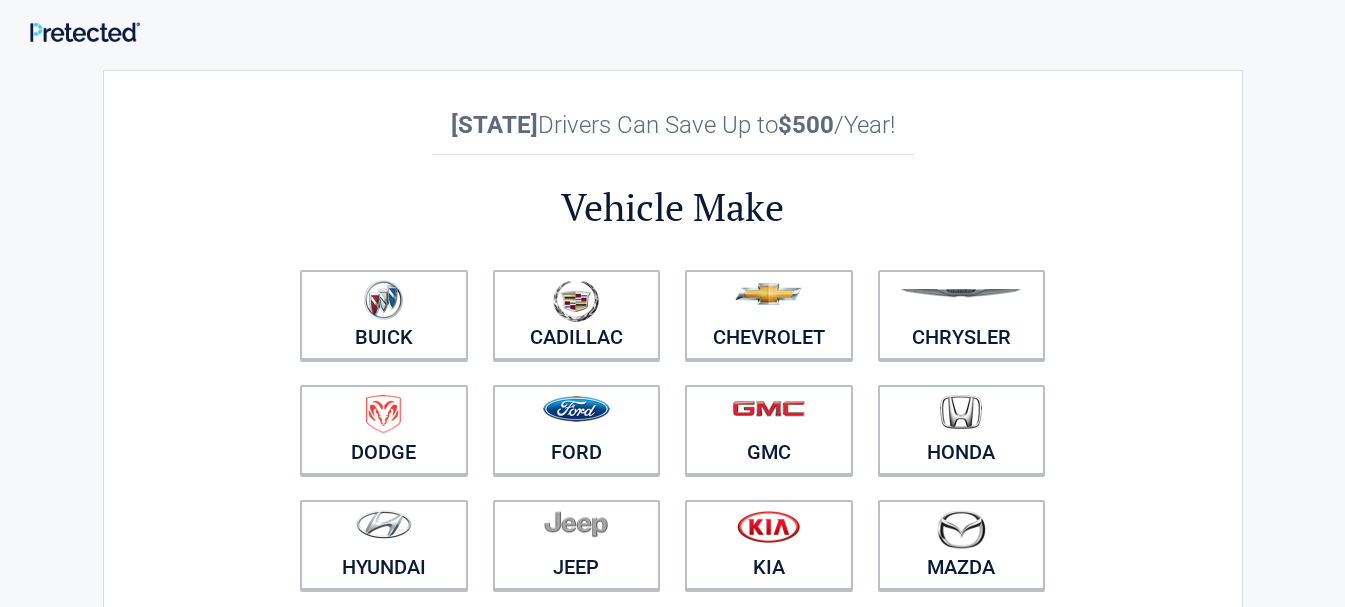 scroll, scrollTop: 0, scrollLeft: 0, axis: both 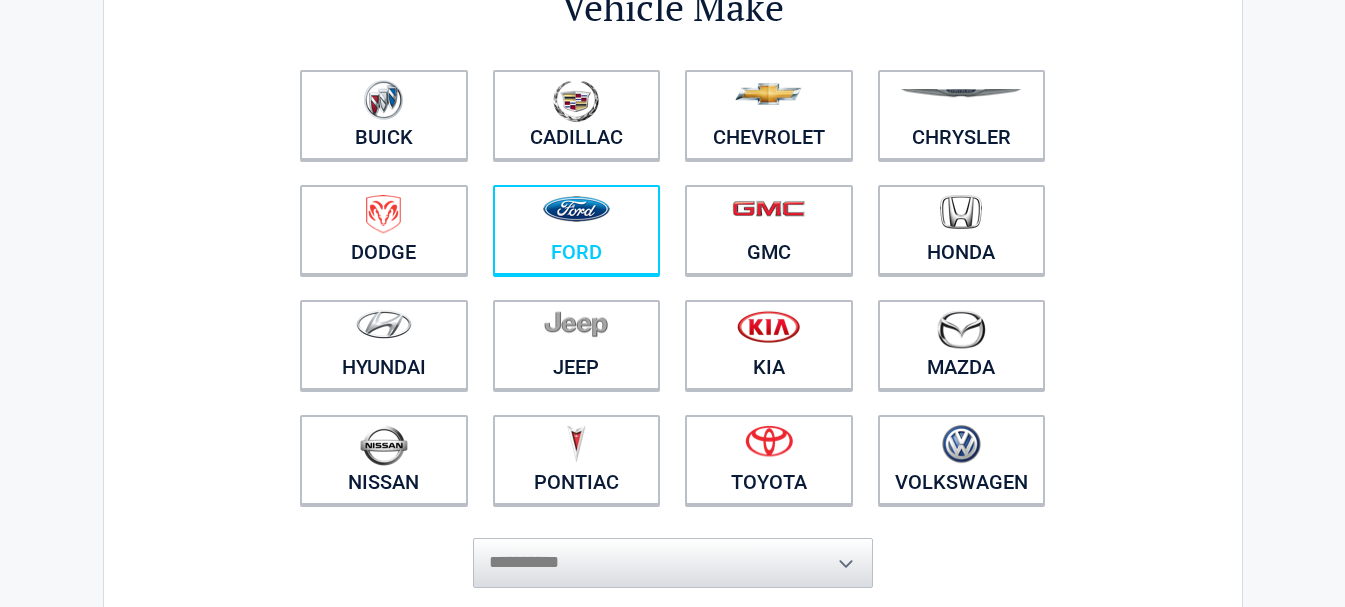 click at bounding box center [577, 217] 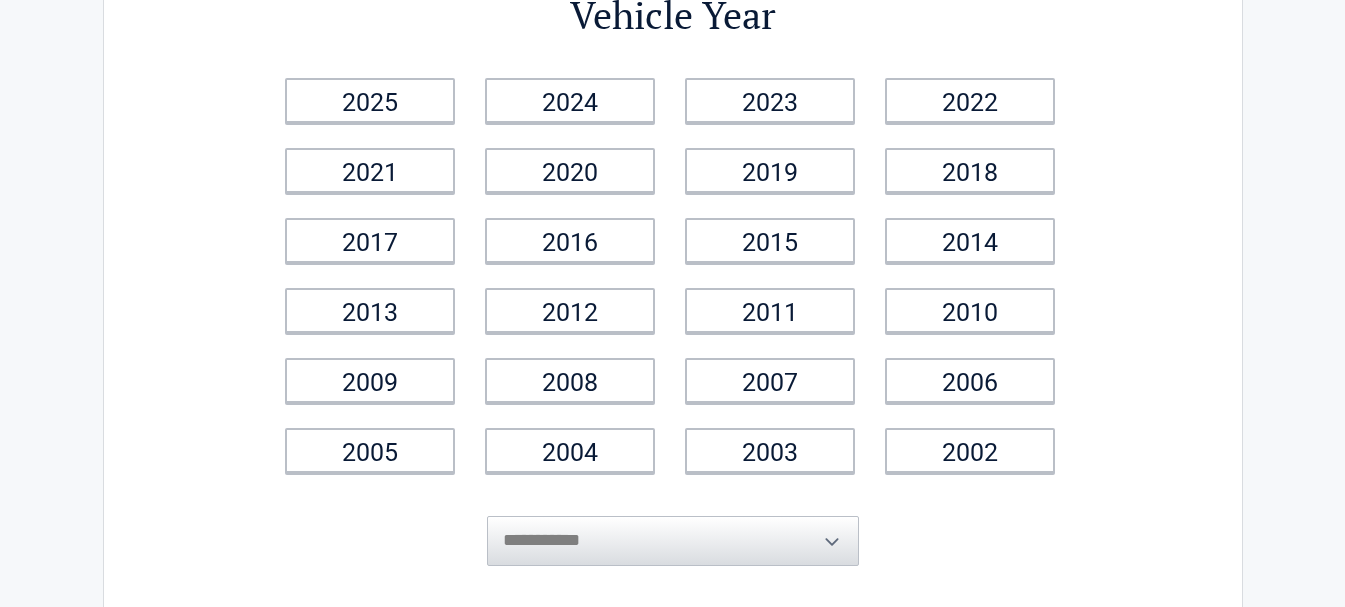 scroll, scrollTop: 0, scrollLeft: 0, axis: both 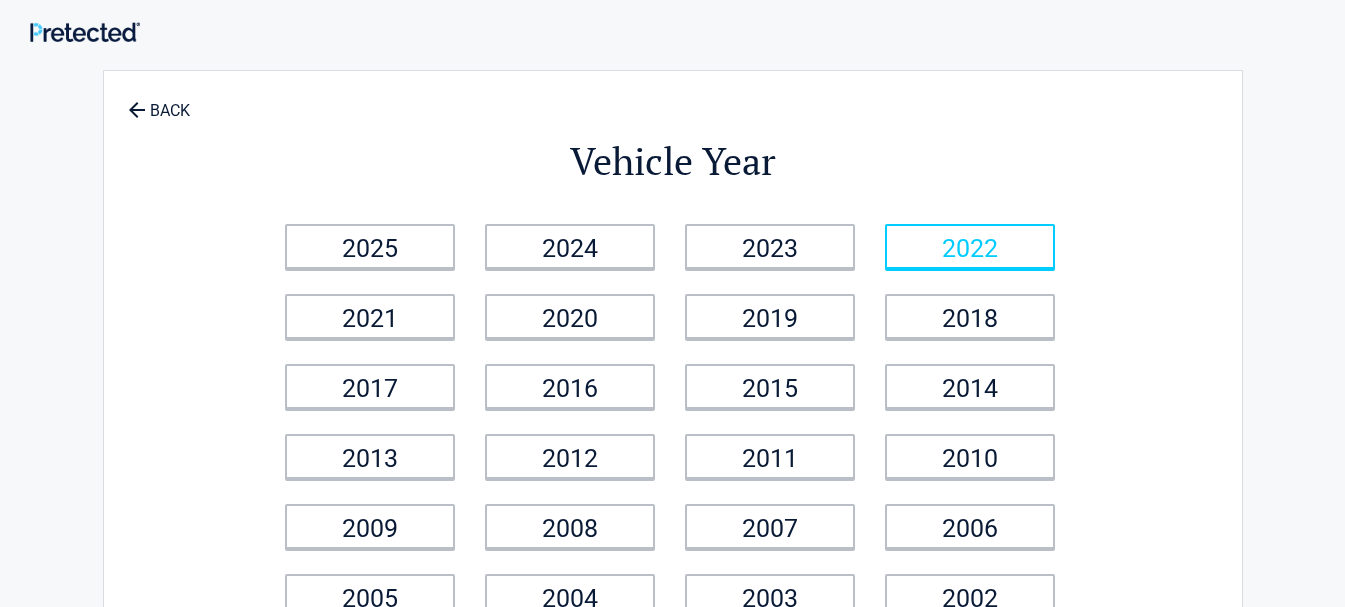 click on "2022" at bounding box center [970, 246] 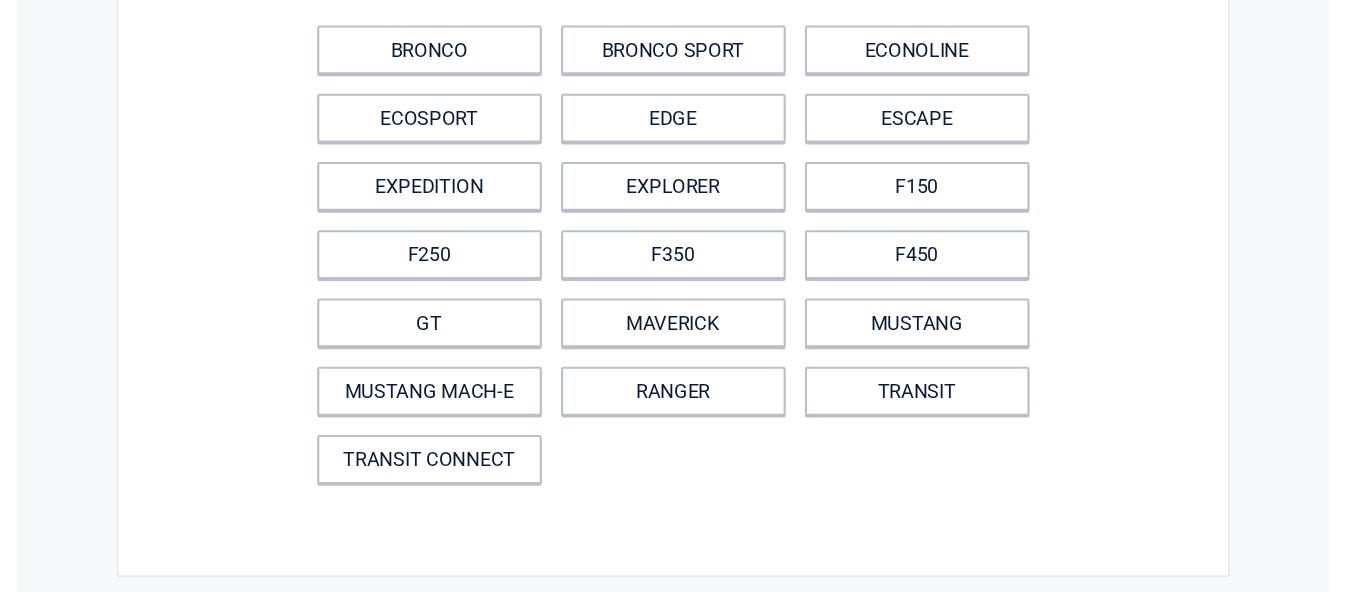scroll, scrollTop: 200, scrollLeft: 0, axis: vertical 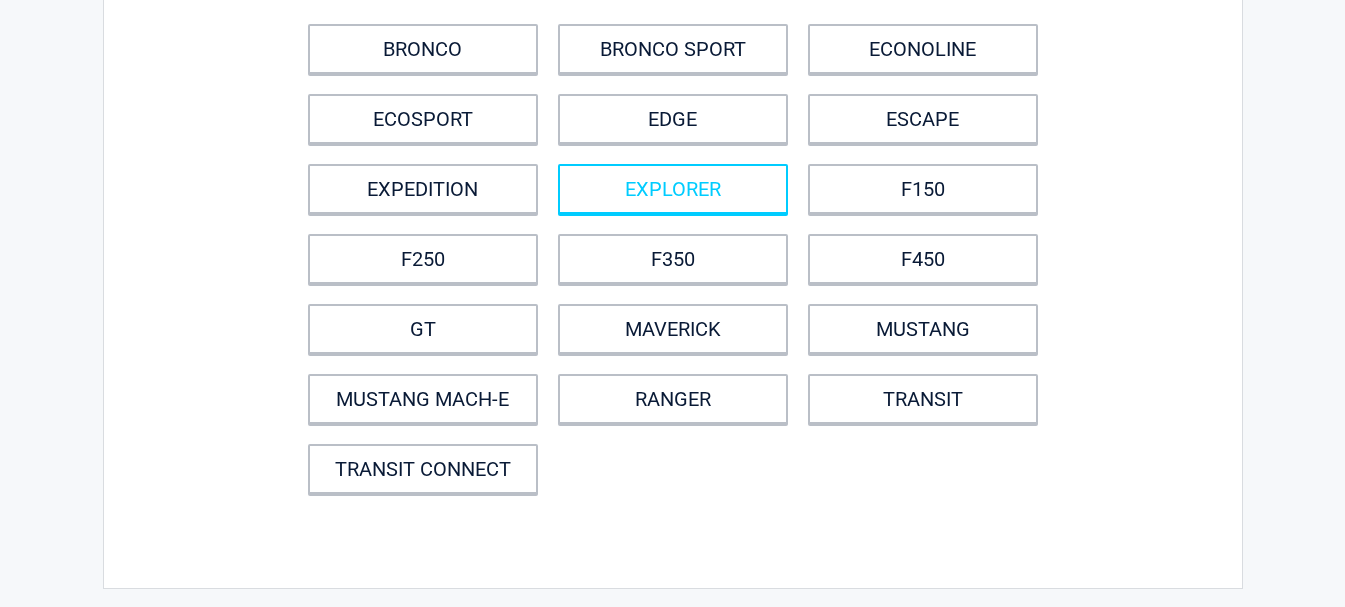 click on "EXPLORER" at bounding box center [673, 189] 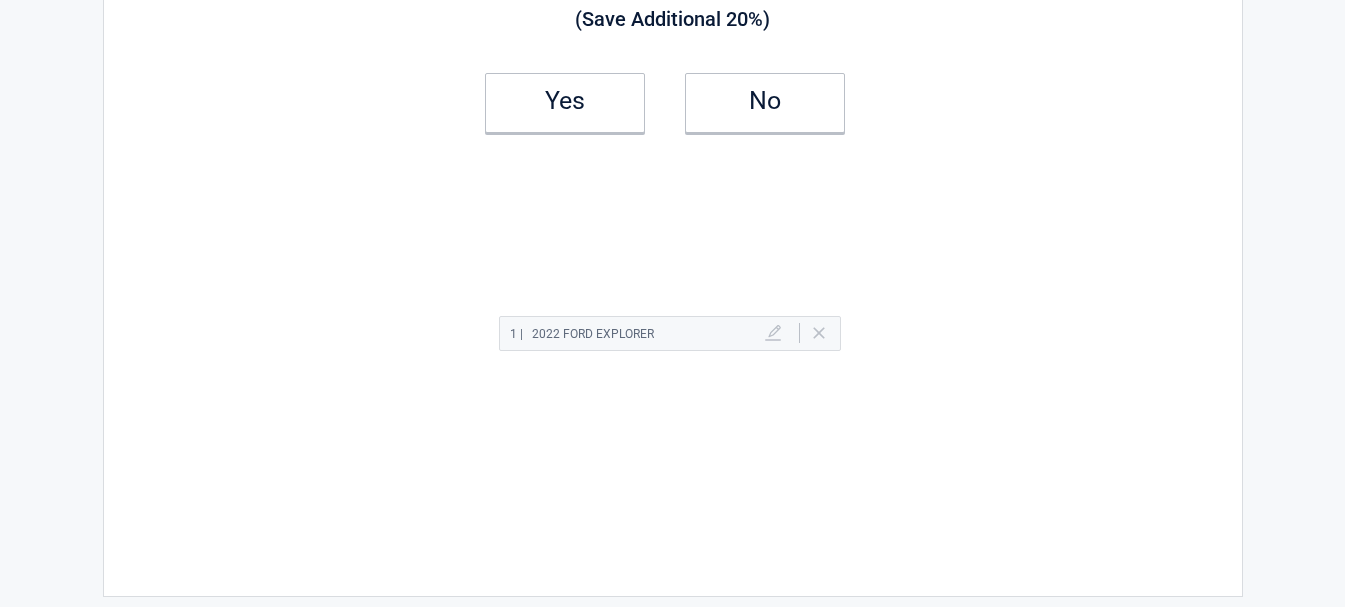 scroll, scrollTop: 0, scrollLeft: 0, axis: both 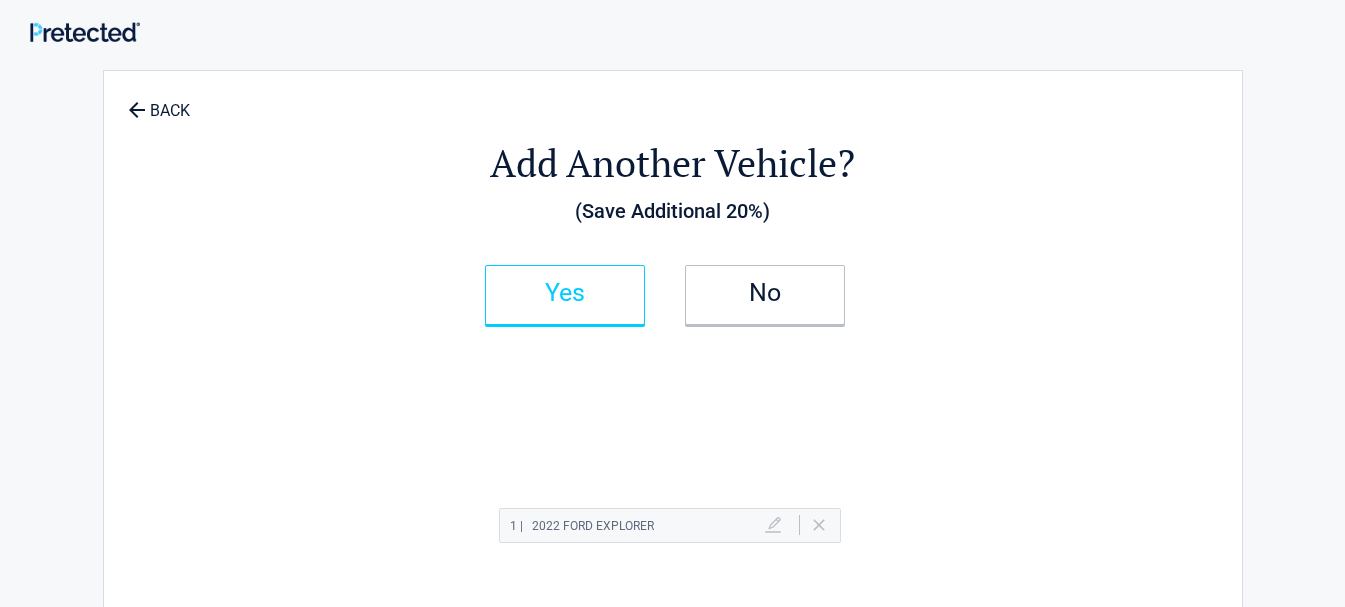 click on "Yes" at bounding box center [565, 293] 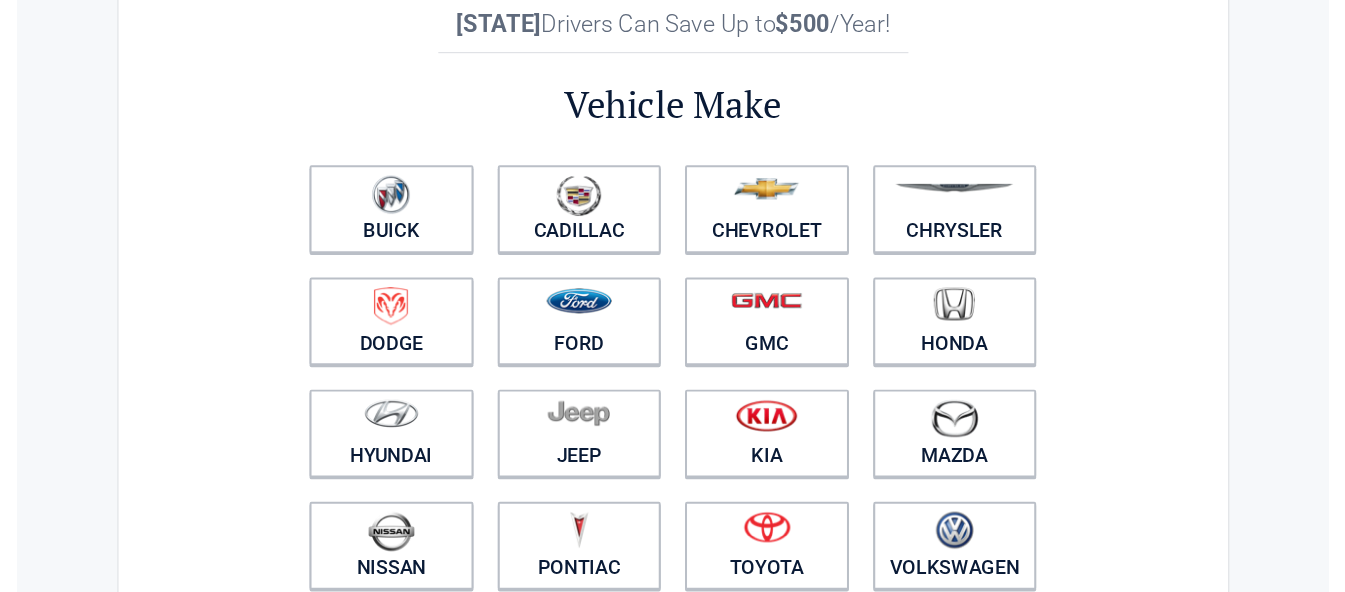 scroll, scrollTop: 200, scrollLeft: 0, axis: vertical 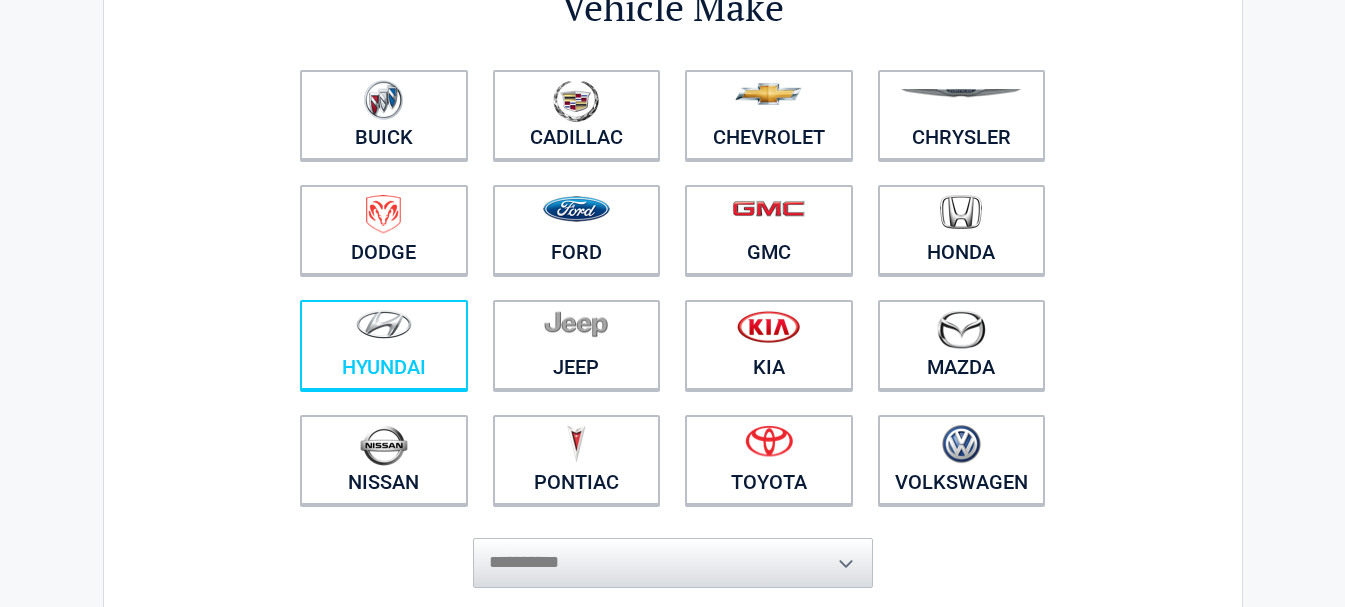 click on "Hyundai" at bounding box center [384, 345] 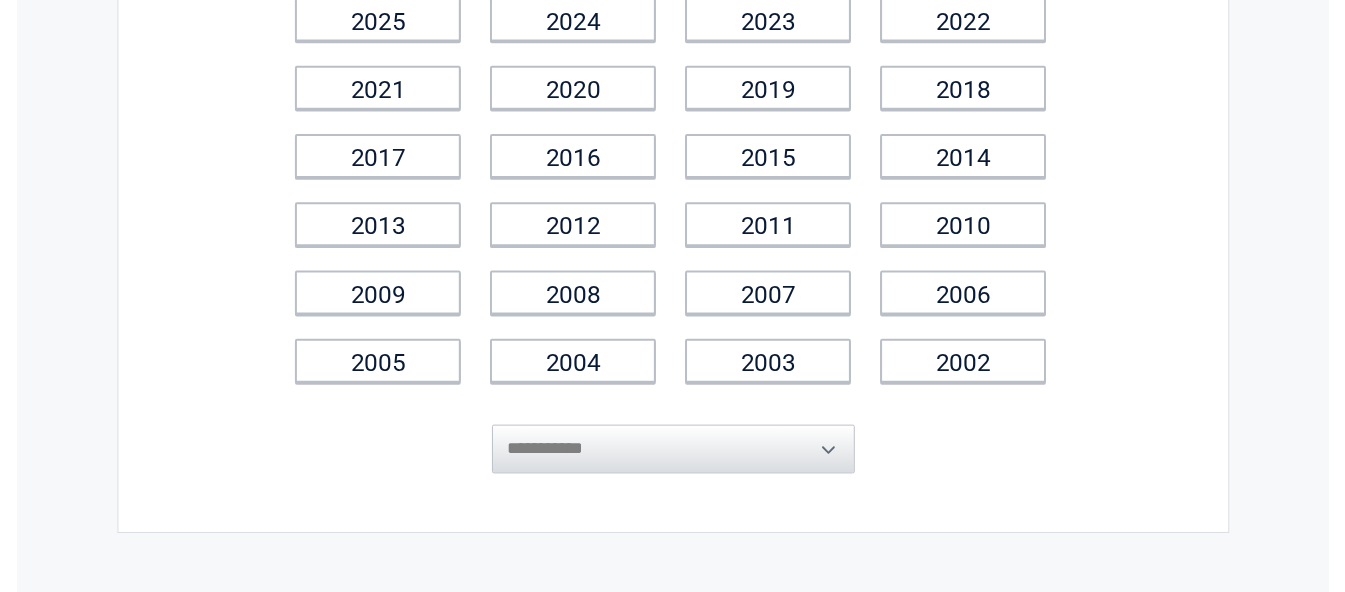 scroll, scrollTop: 200, scrollLeft: 0, axis: vertical 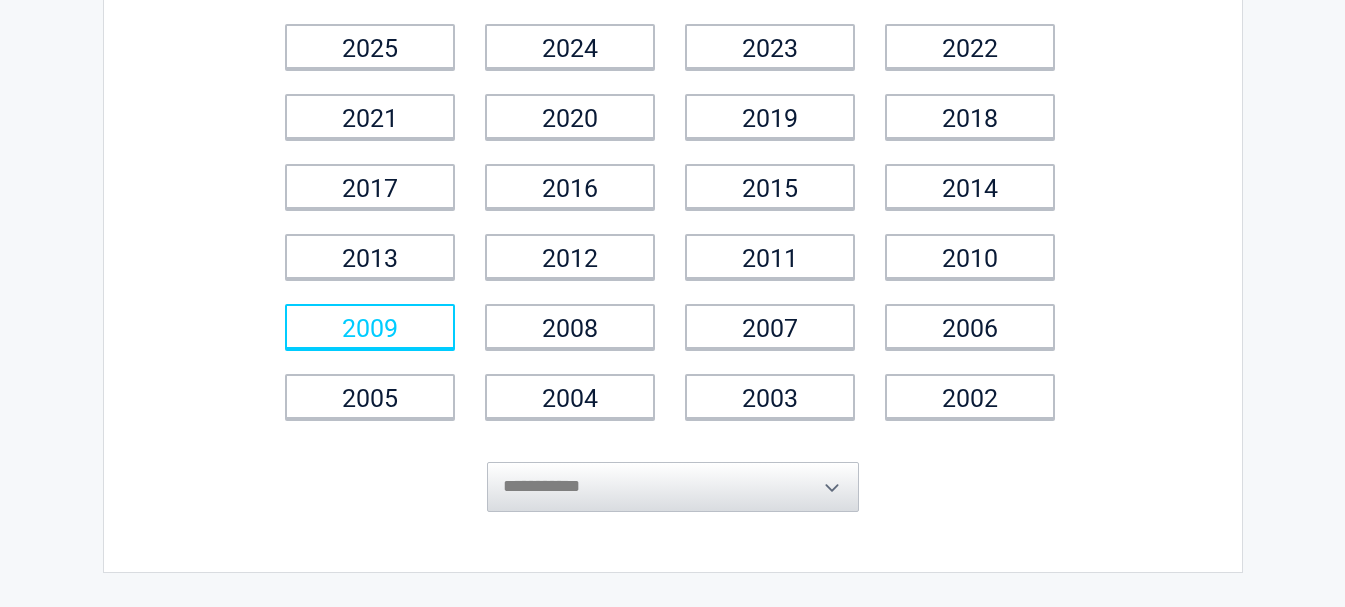 click on "2009" at bounding box center [370, 326] 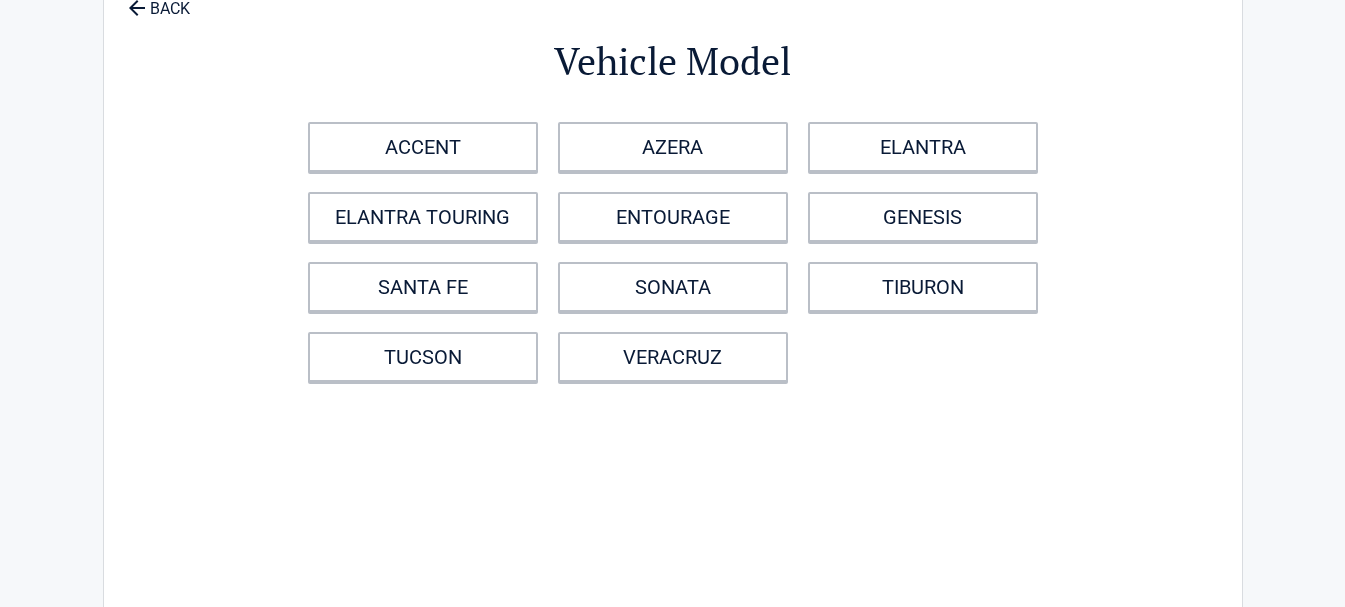scroll, scrollTop: 0, scrollLeft: 0, axis: both 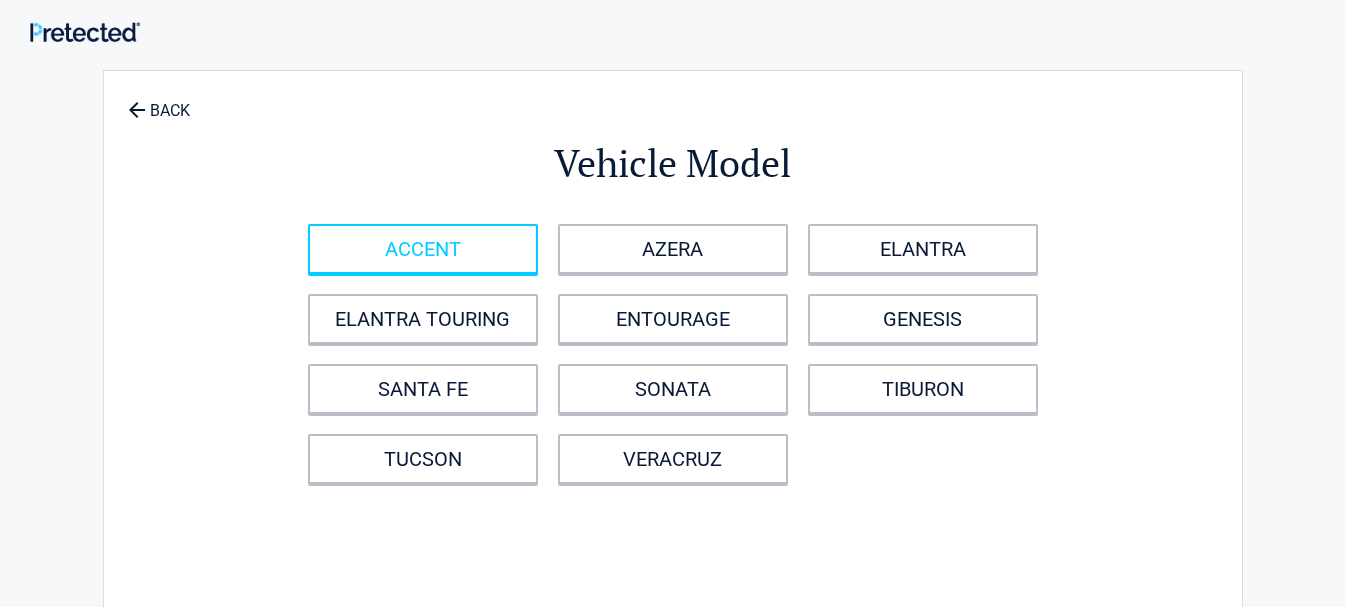 click on "ACCENT" at bounding box center (423, 249) 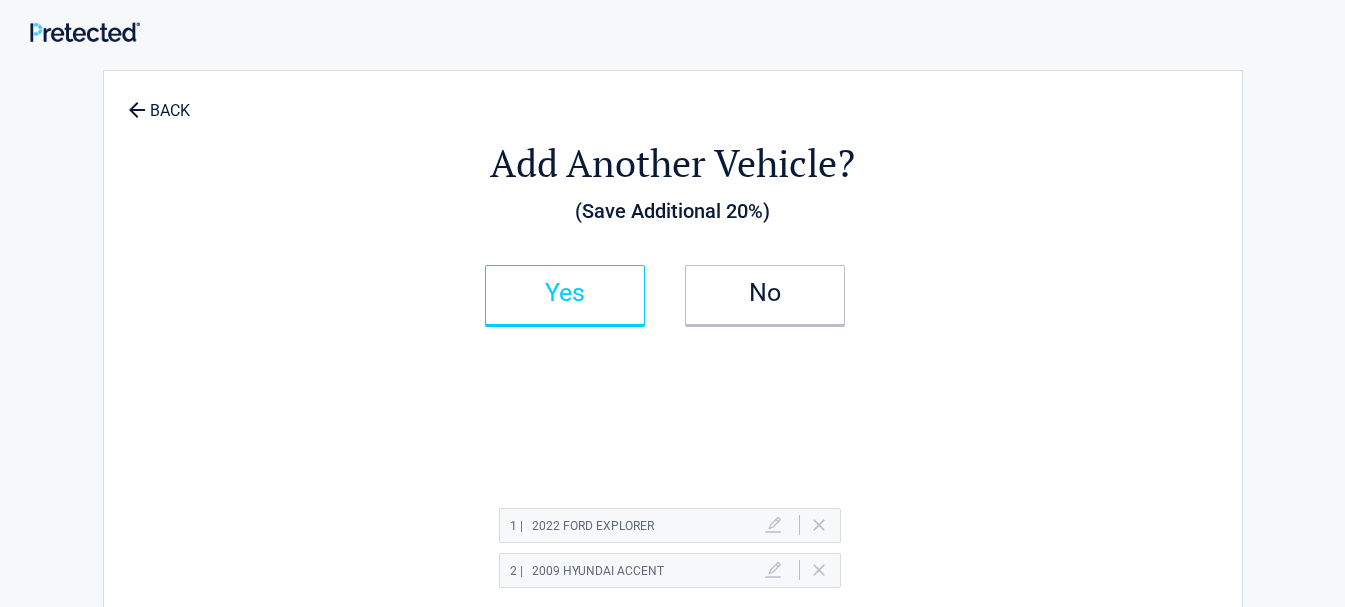 click on "Yes" at bounding box center (565, 293) 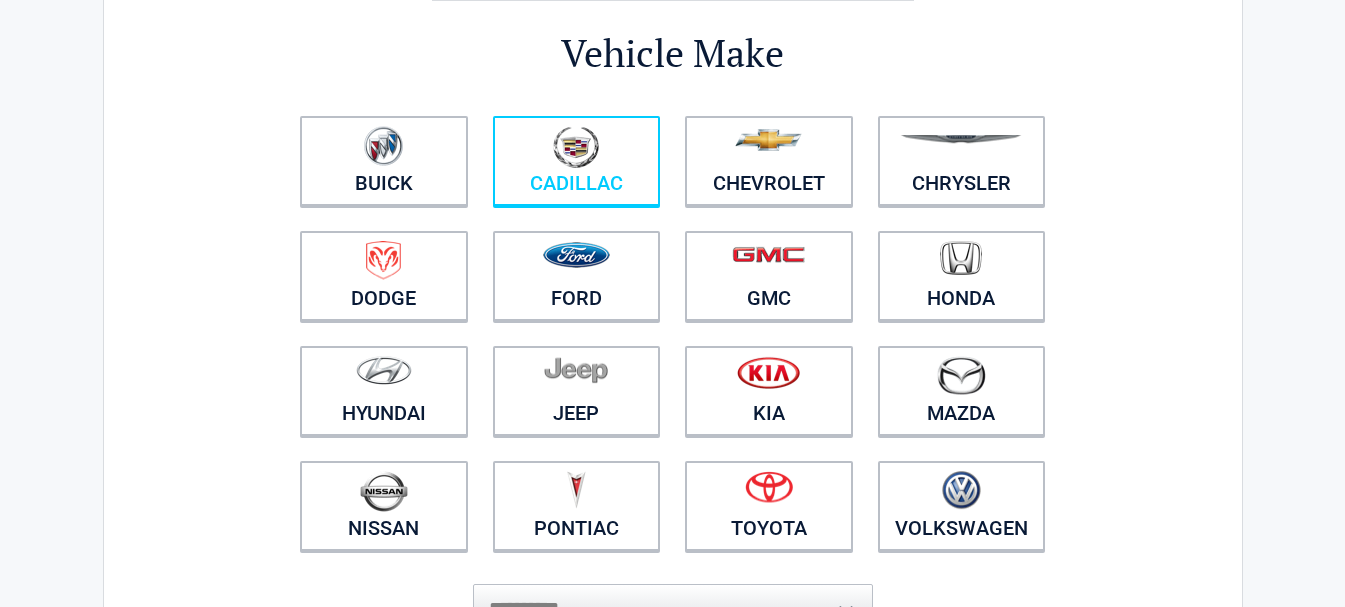 scroll, scrollTop: 200, scrollLeft: 0, axis: vertical 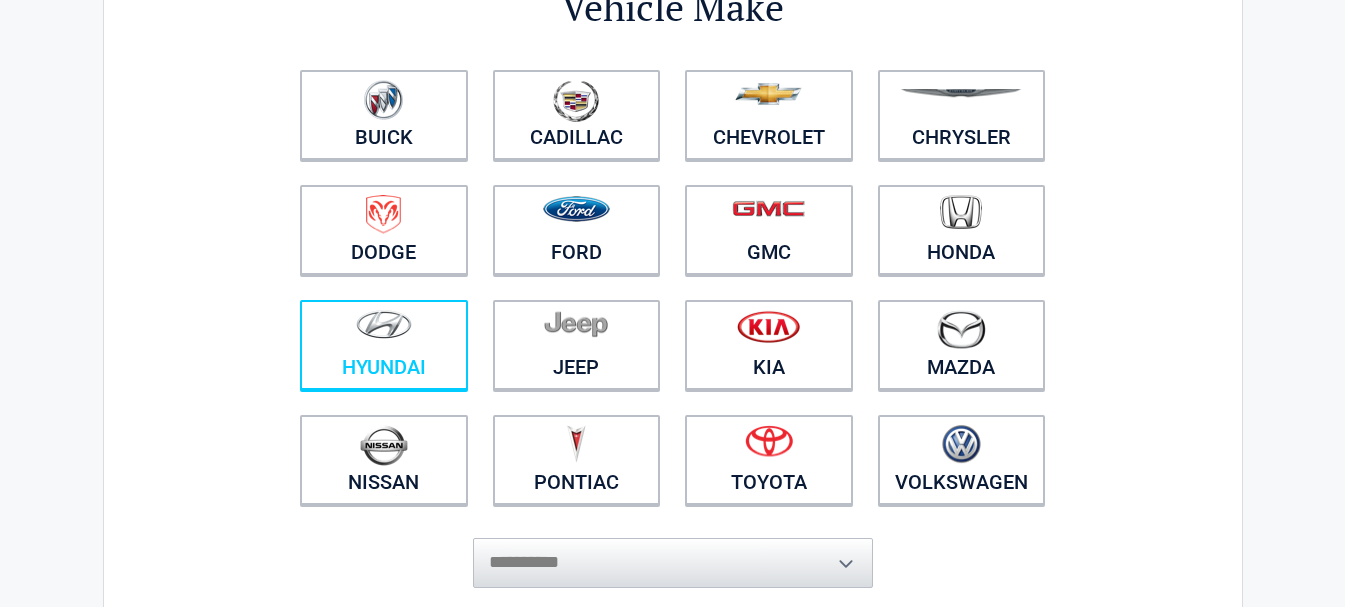 click on "Hyundai" at bounding box center [384, 345] 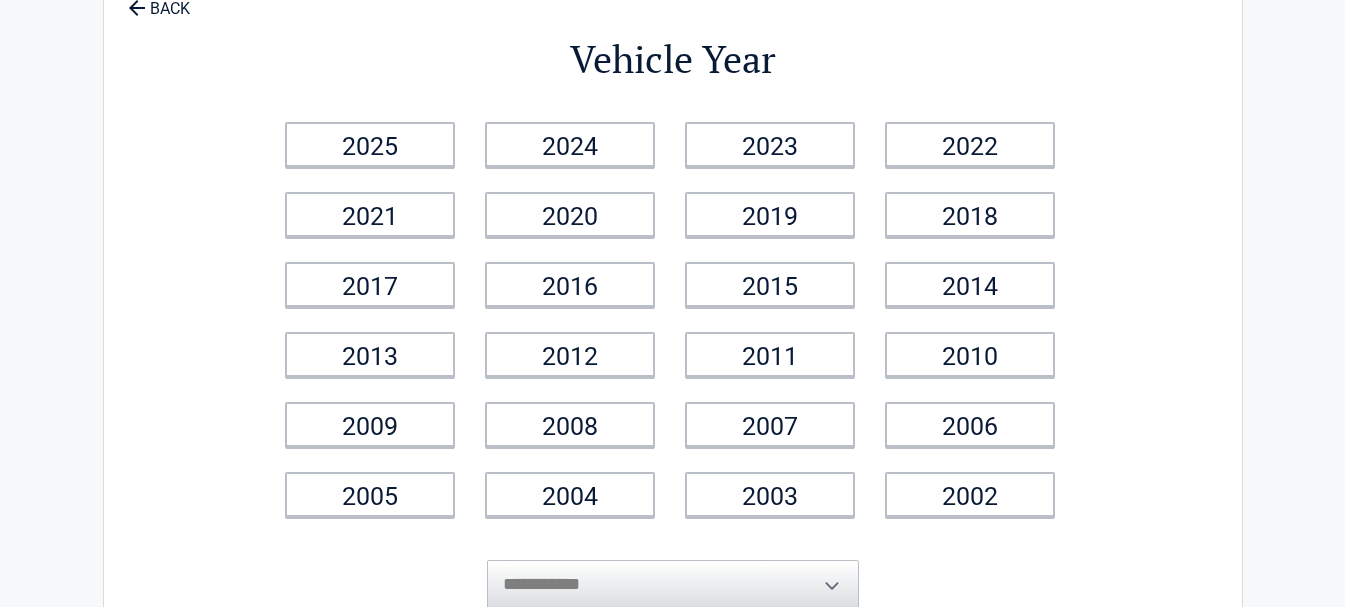 scroll, scrollTop: 0, scrollLeft: 0, axis: both 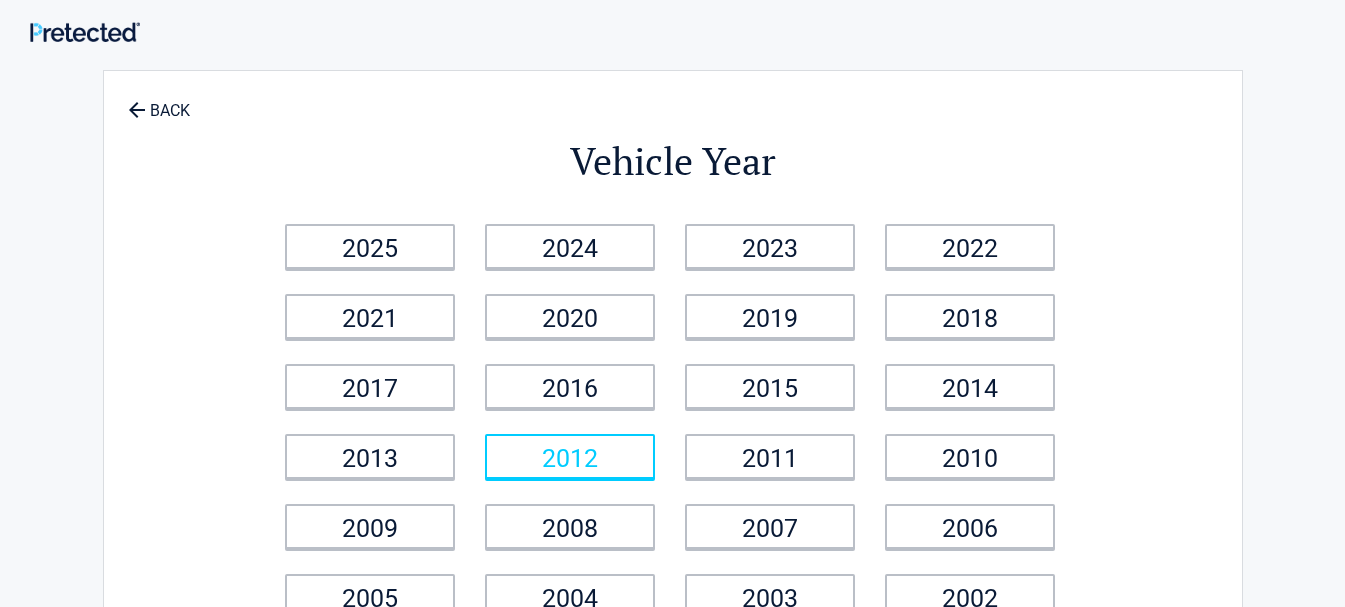 click on "2012" at bounding box center (570, 456) 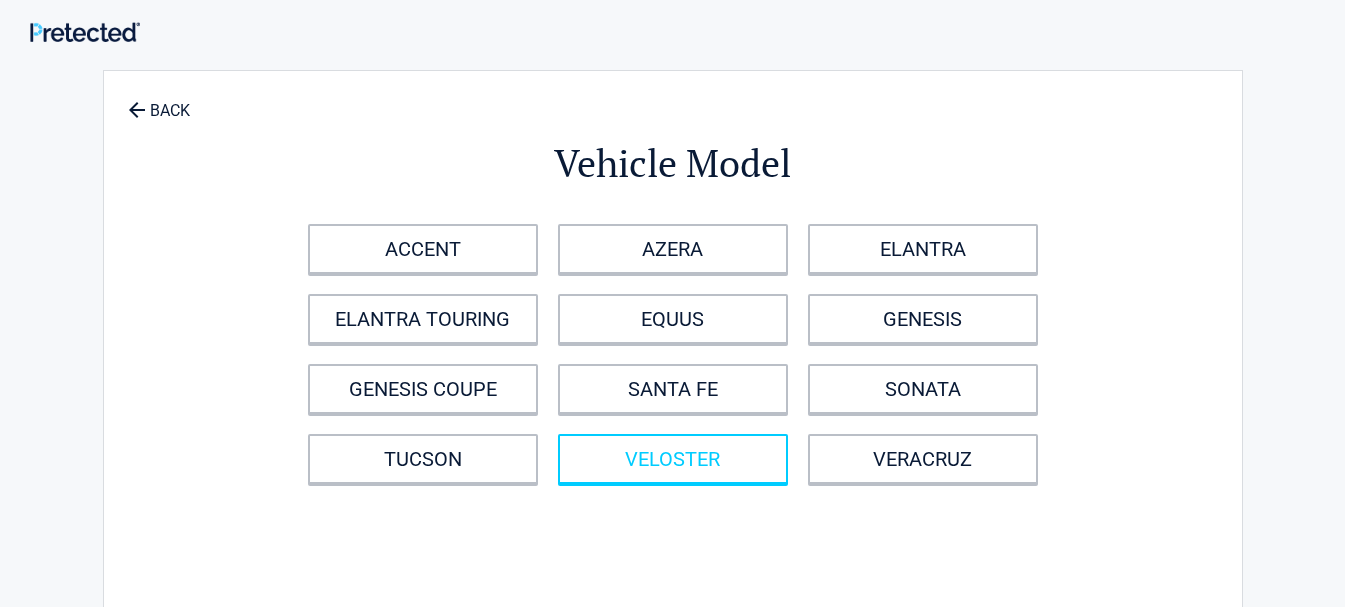 click on "VELOSTER" at bounding box center (673, 459) 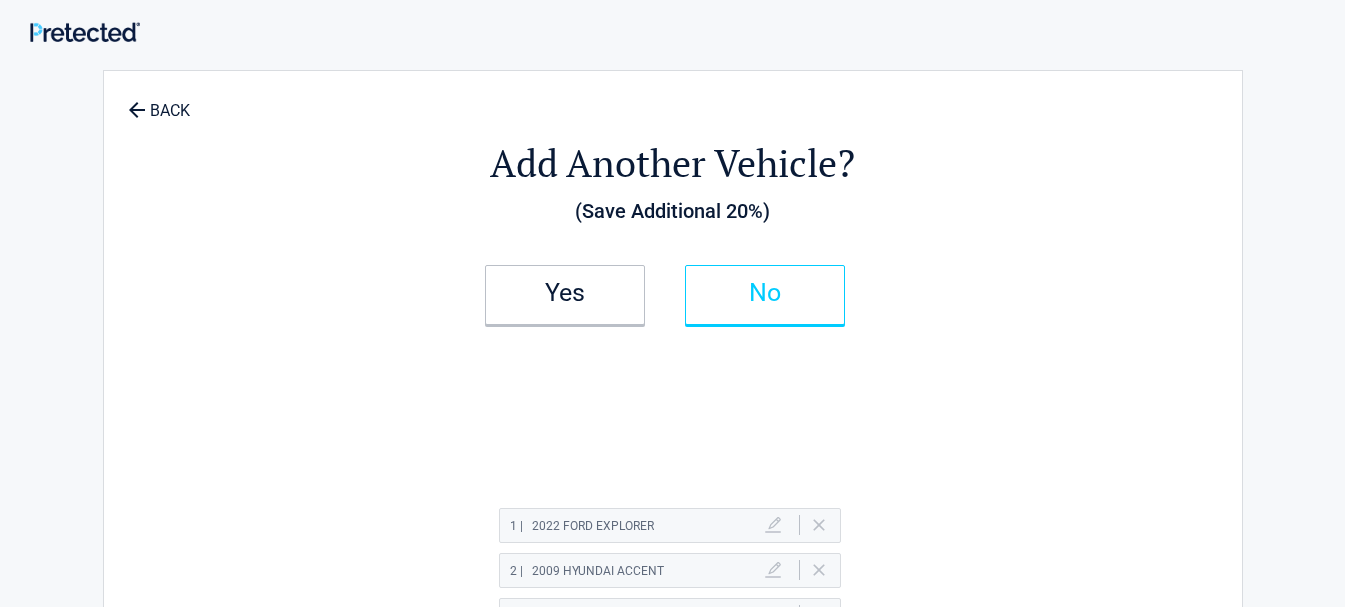 click on "No" at bounding box center [765, 295] 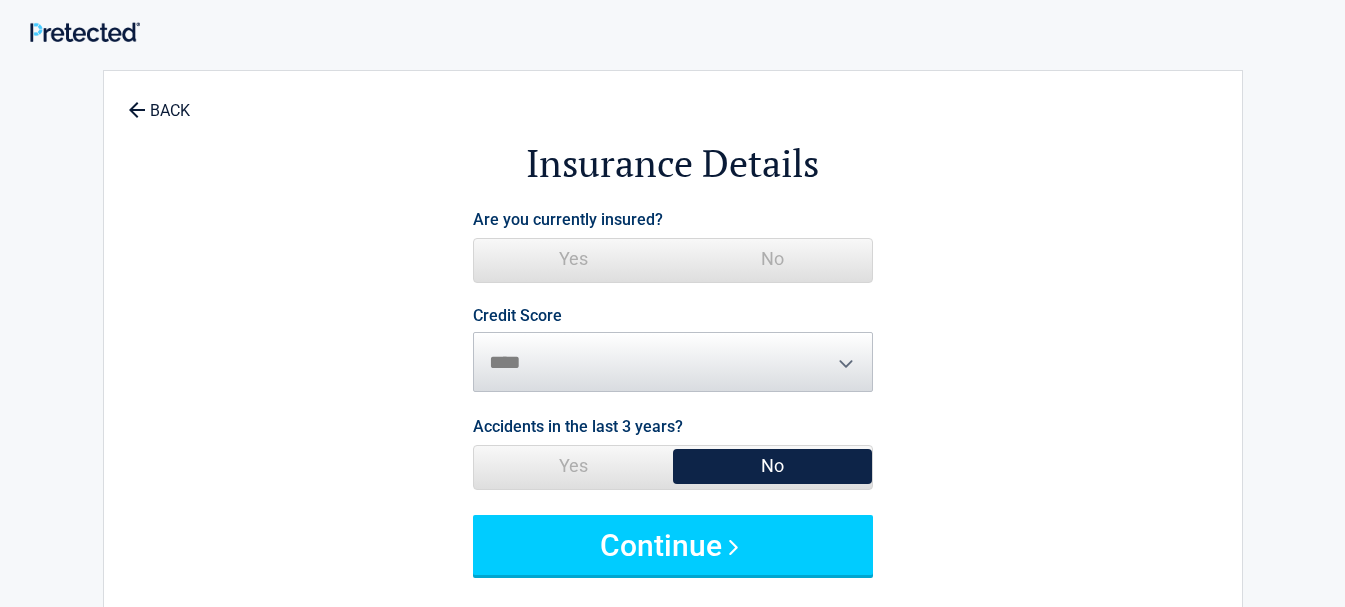 click on "Yes" at bounding box center (573, 259) 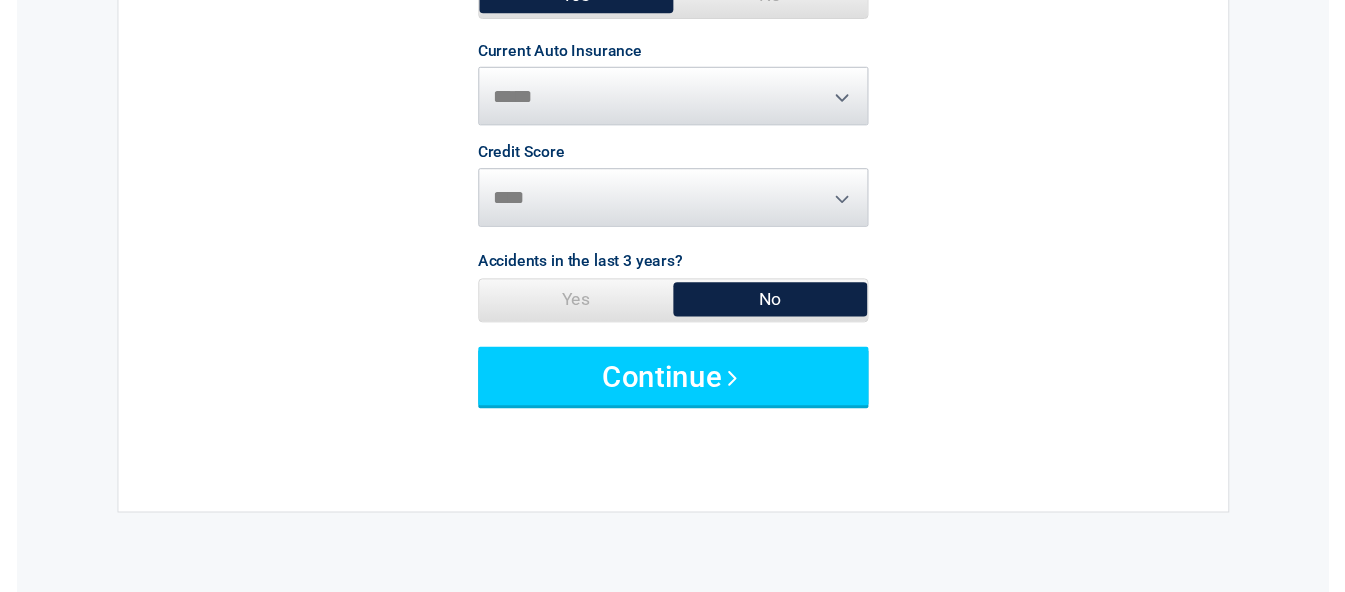 scroll, scrollTop: 300, scrollLeft: 0, axis: vertical 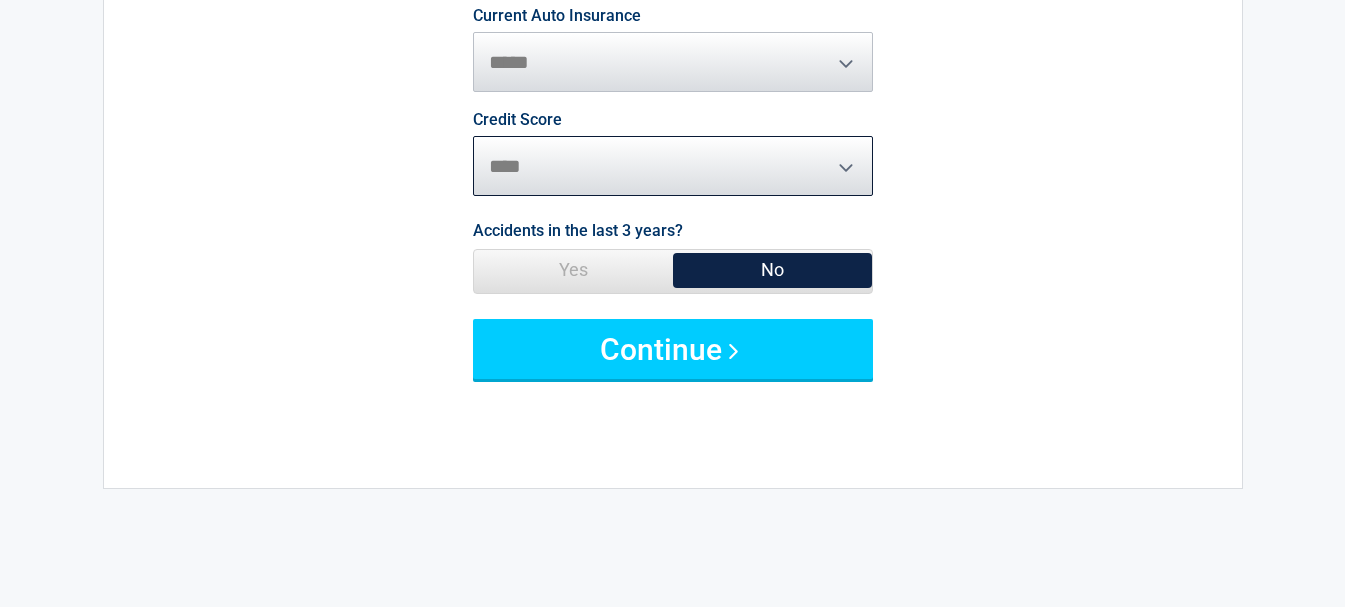click on "*********
****
*******
****" at bounding box center [673, 166] 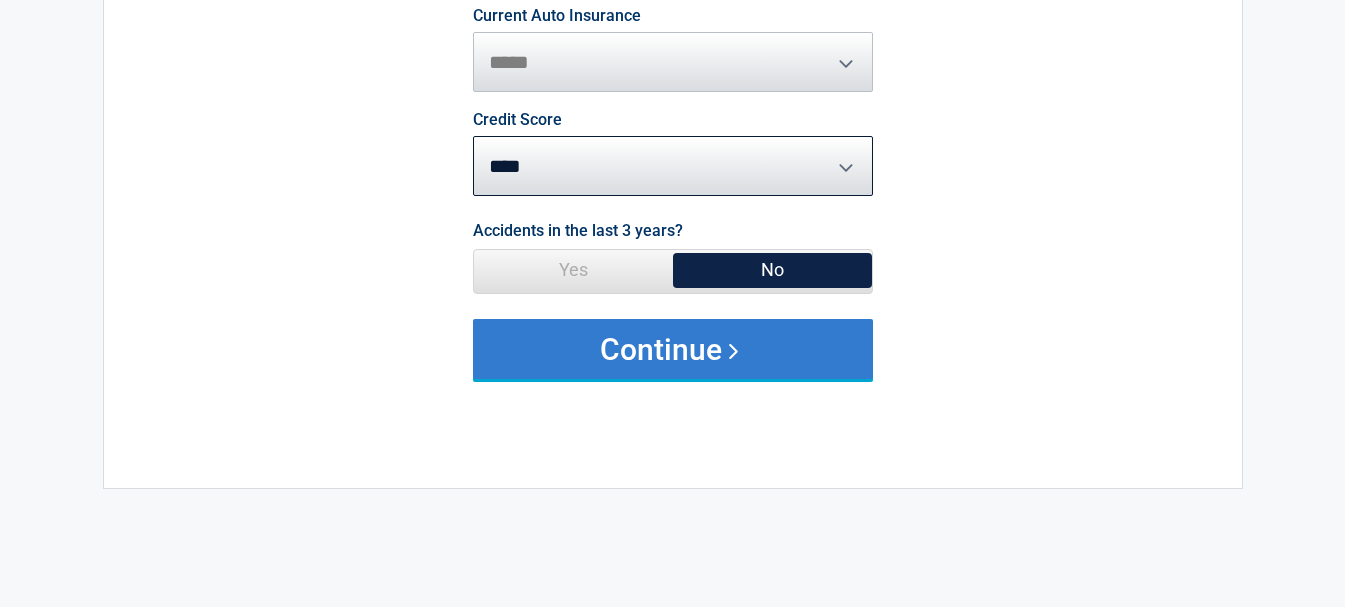 click on "Continue" at bounding box center [673, 349] 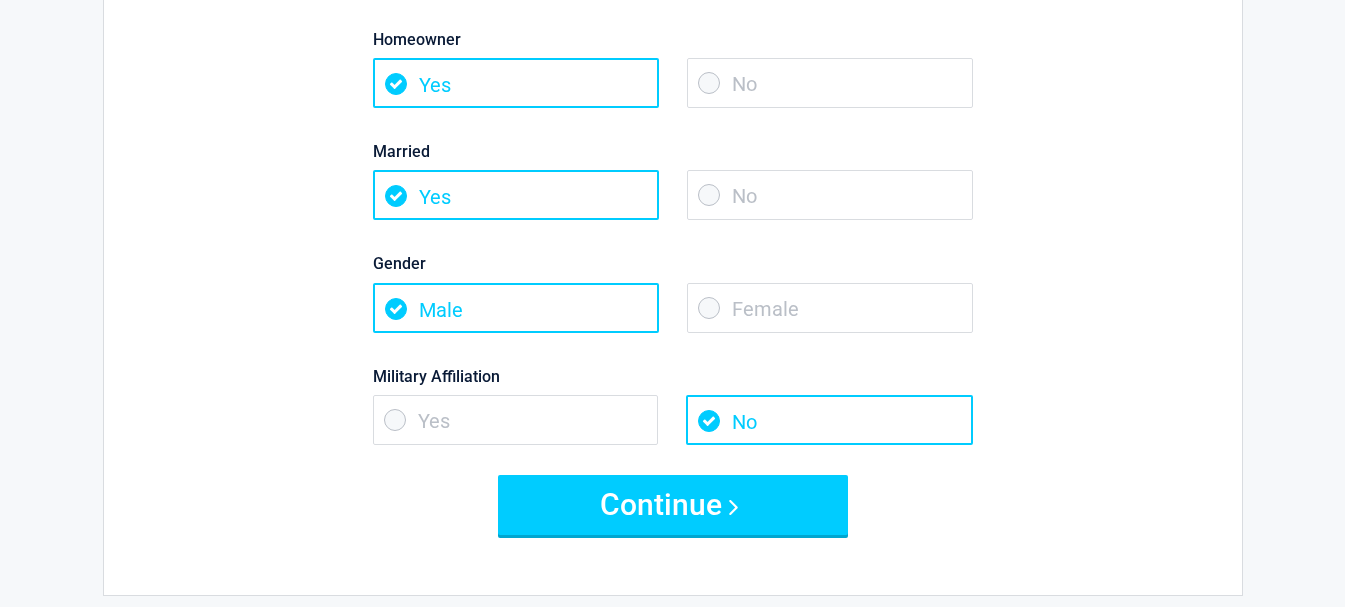 scroll, scrollTop: 300, scrollLeft: 0, axis: vertical 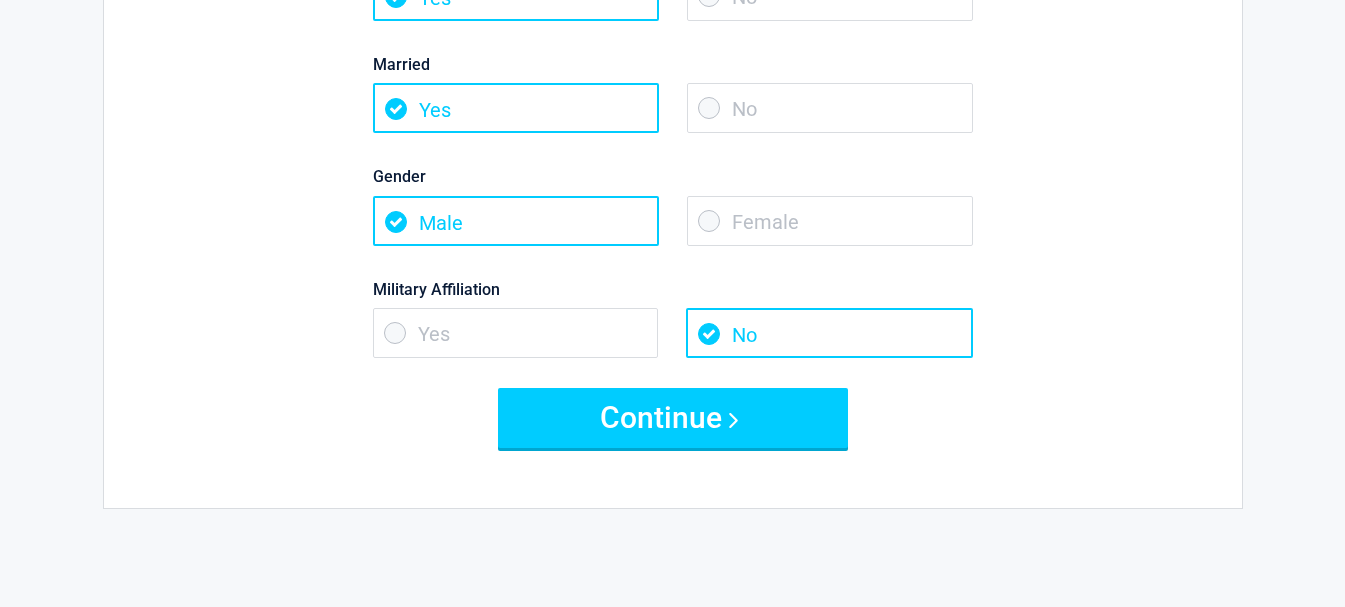 click on "No" at bounding box center (830, 108) 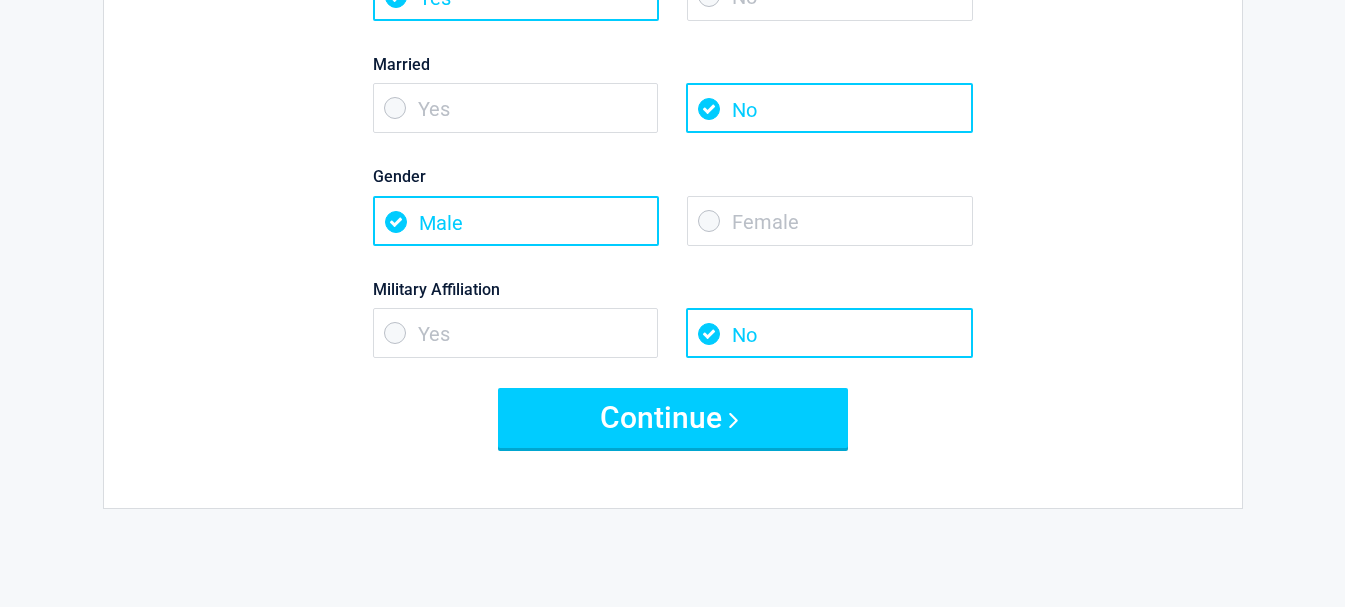 click on "Female" at bounding box center (830, 221) 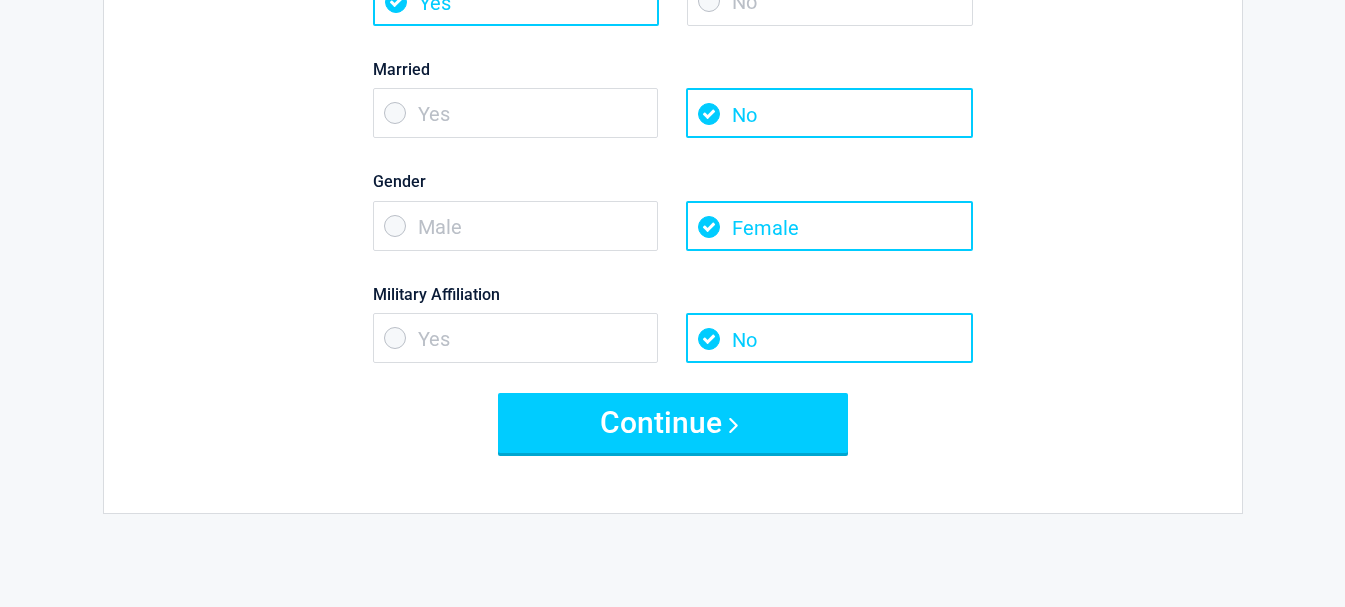 scroll, scrollTop: 300, scrollLeft: 0, axis: vertical 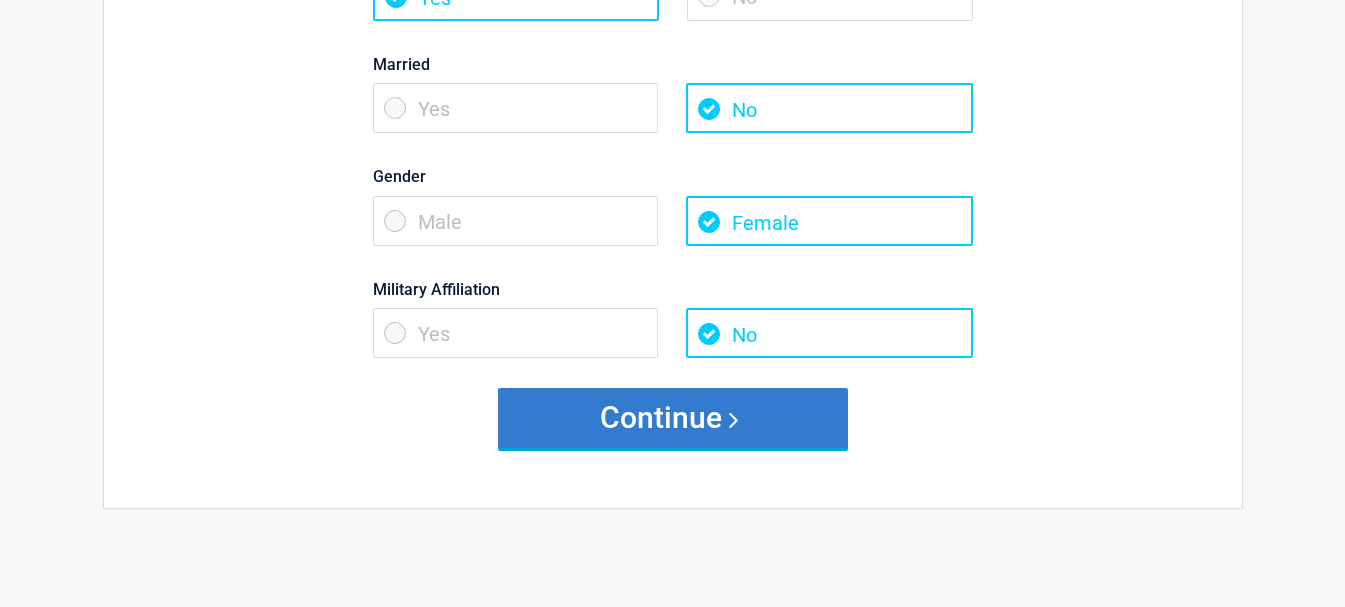 click on "Continue" at bounding box center (673, 418) 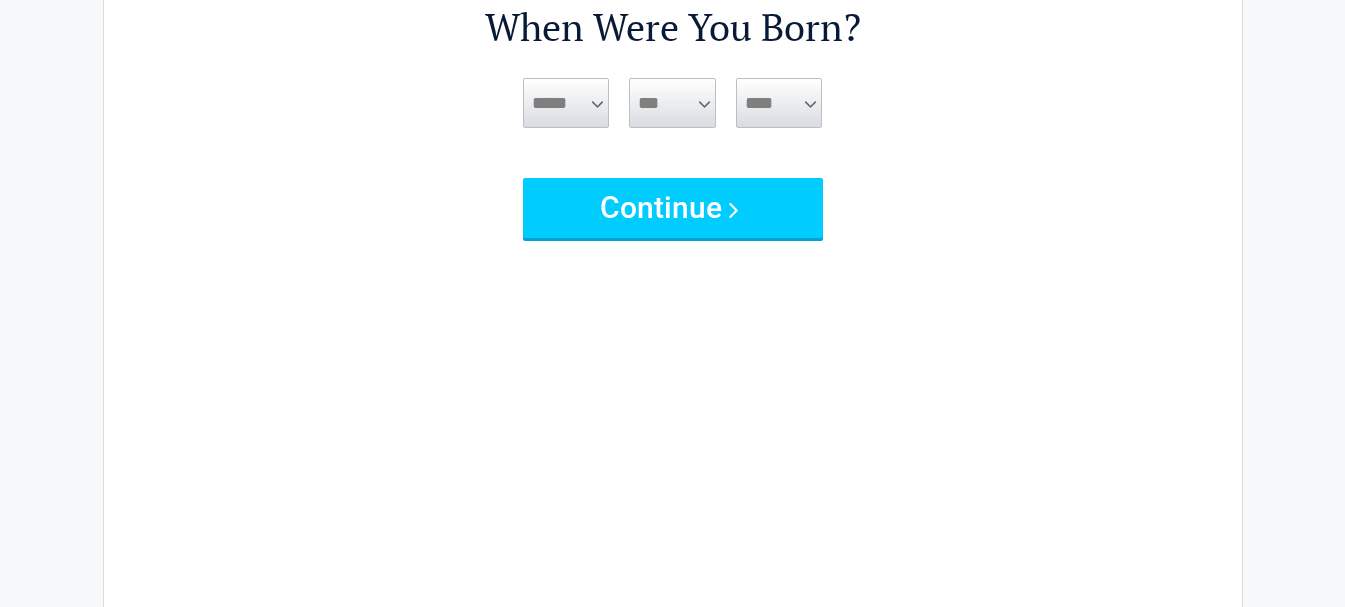 scroll, scrollTop: 0, scrollLeft: 0, axis: both 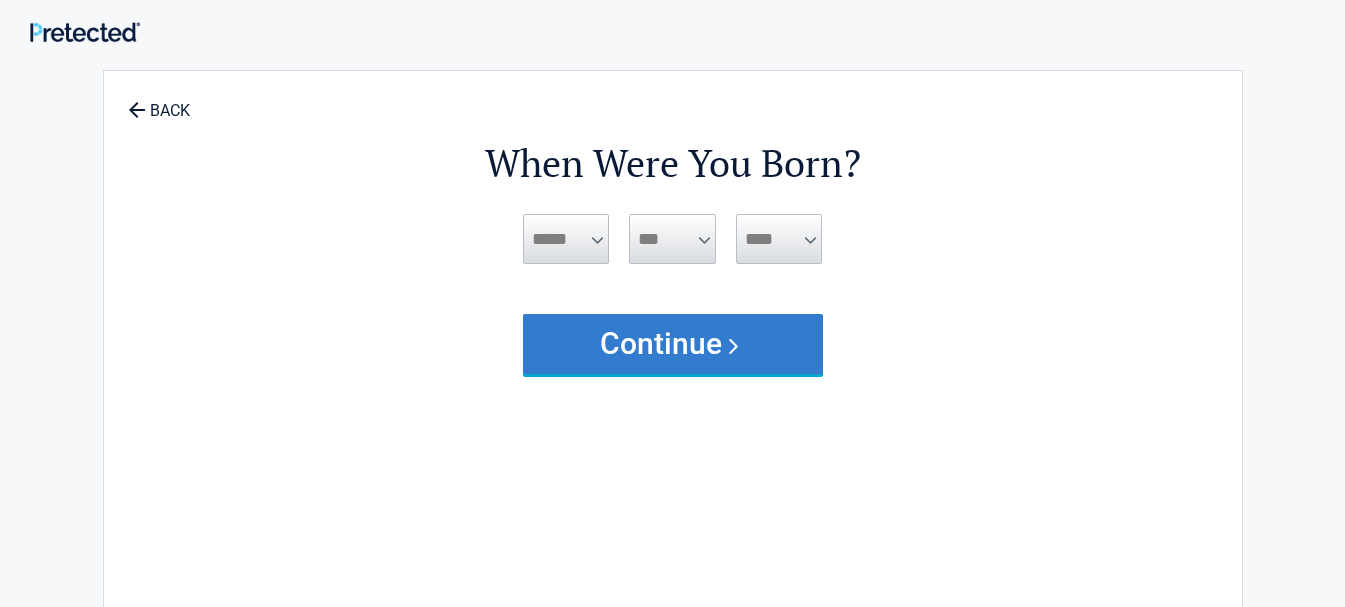 click on "Continue" at bounding box center [673, 344] 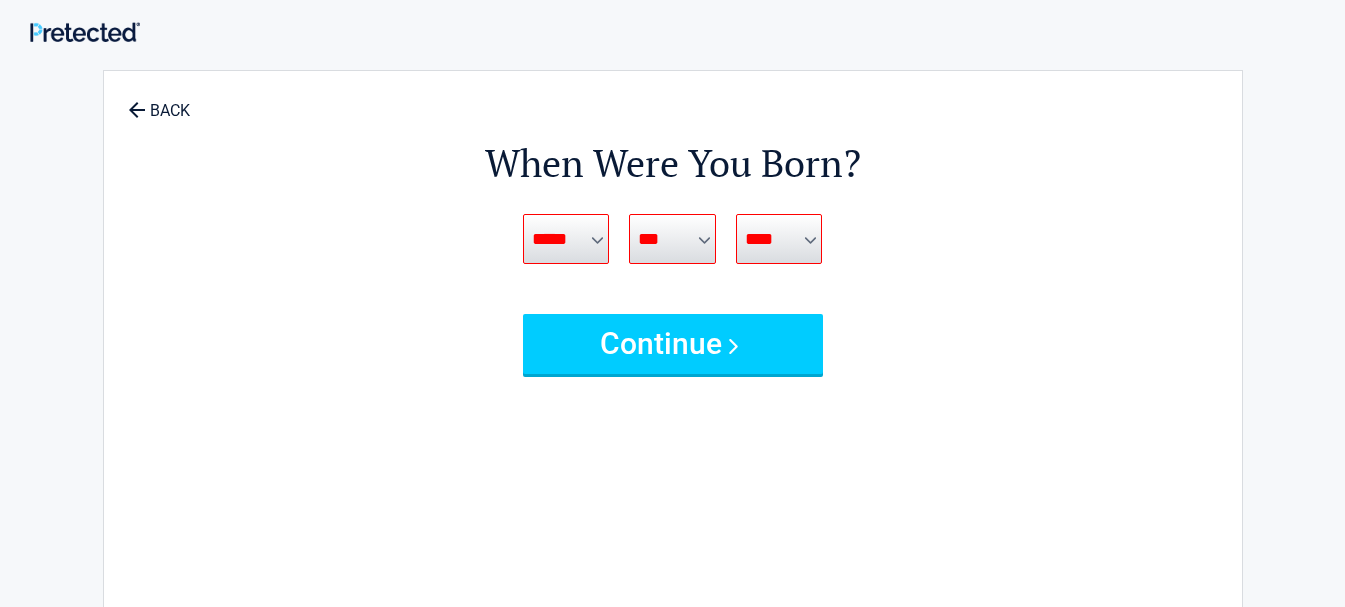 click on "*****
***
***
***
***
***
***
***
***
***
***
***
***" at bounding box center [566, 239] 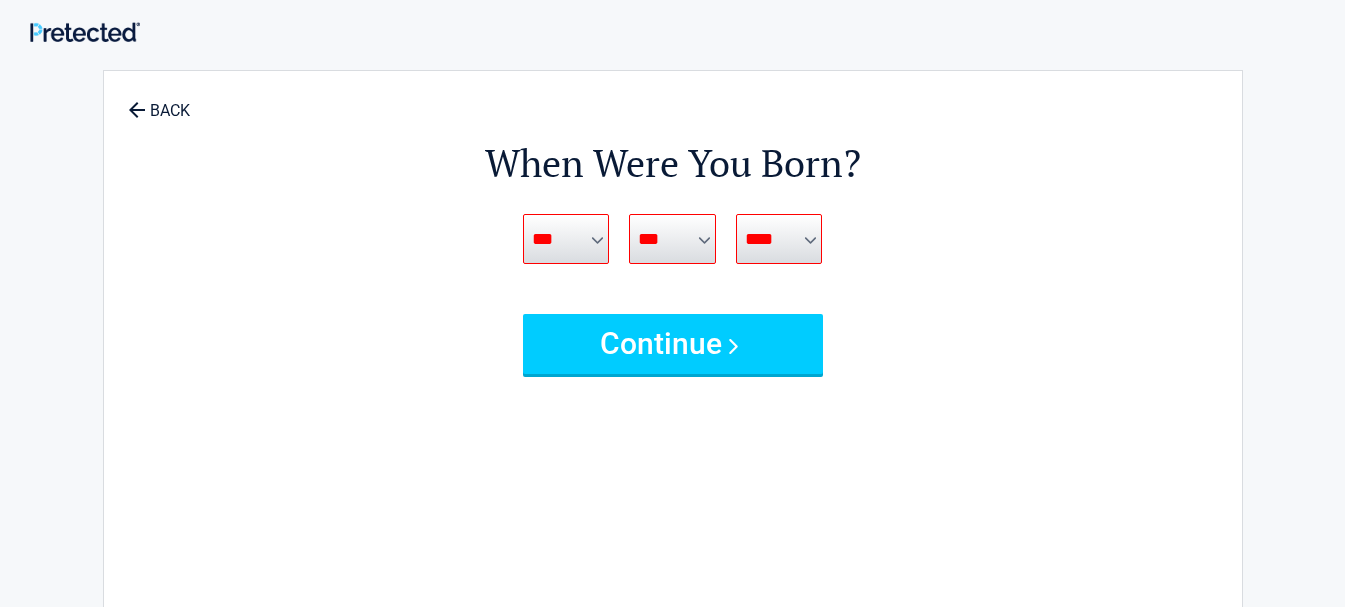 click on "*****
***
***
***
***
***
***
***
***
***
***
***
***" at bounding box center (566, 239) 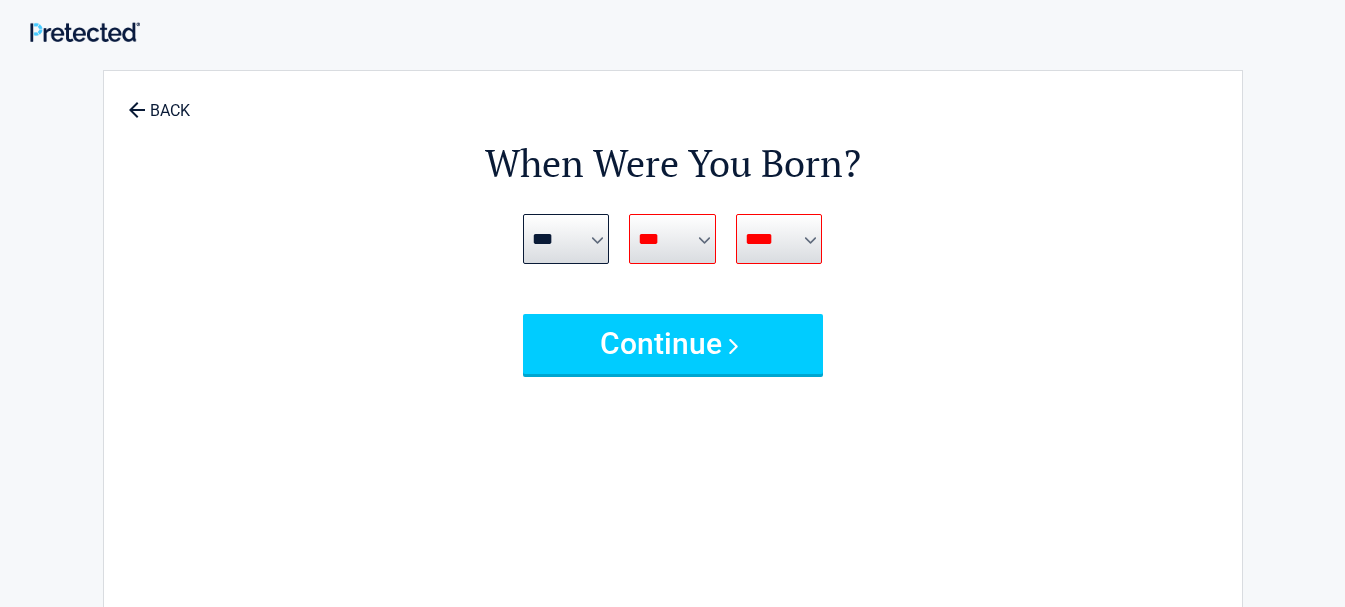 click on "*** * * * * * * * * * ** ** ** ** ** ** ** ** ** ** ** ** ** ** ** ** ** ** ** ** ** **" at bounding box center (672, 239) 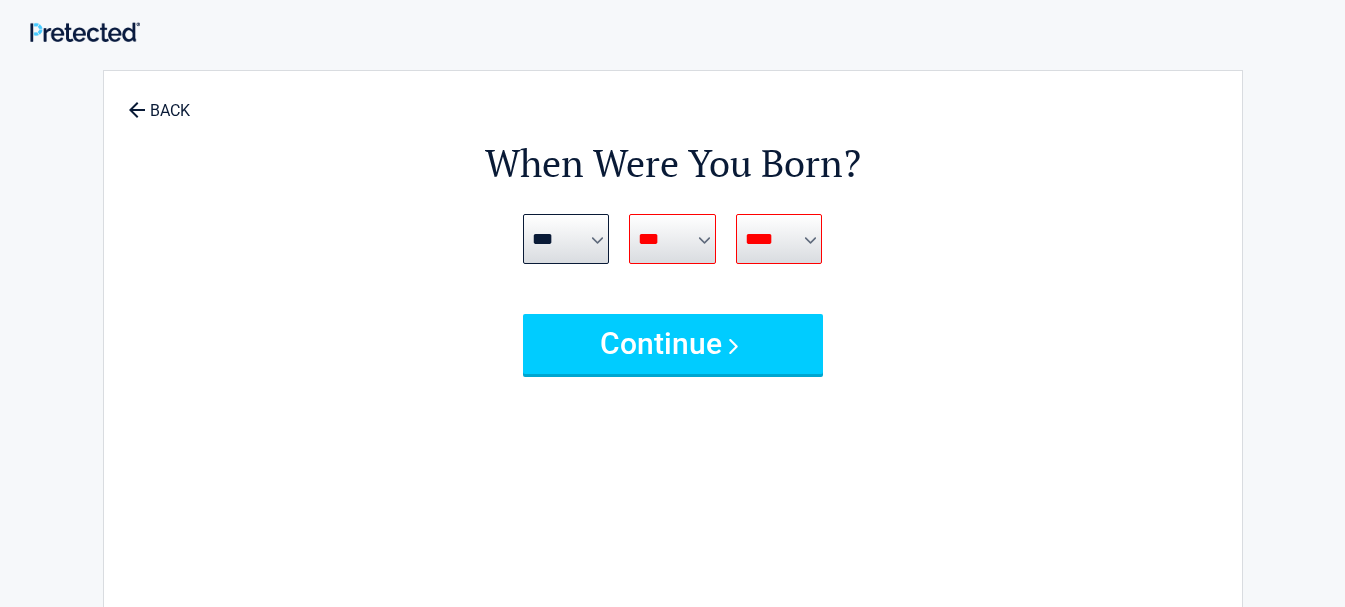 select on "**" 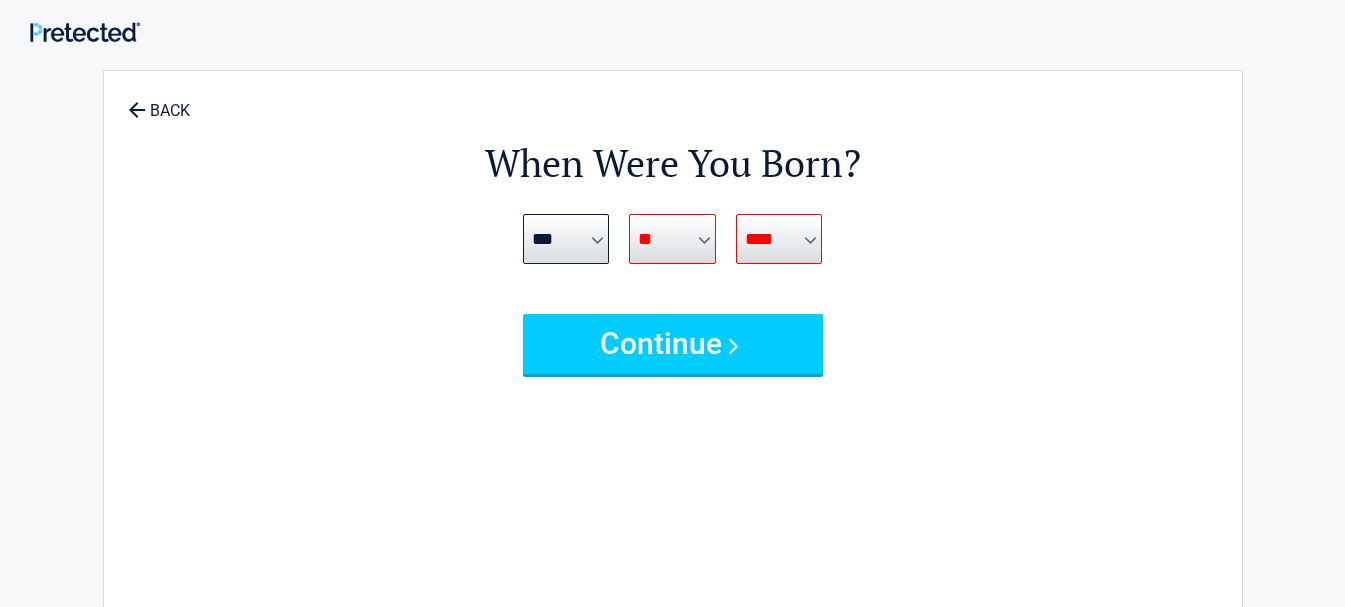 click on "*** * * * * * * * * * ** ** ** ** ** ** ** ** ** ** ** ** ** ** ** ** ** ** ** ** ** **" at bounding box center (672, 239) 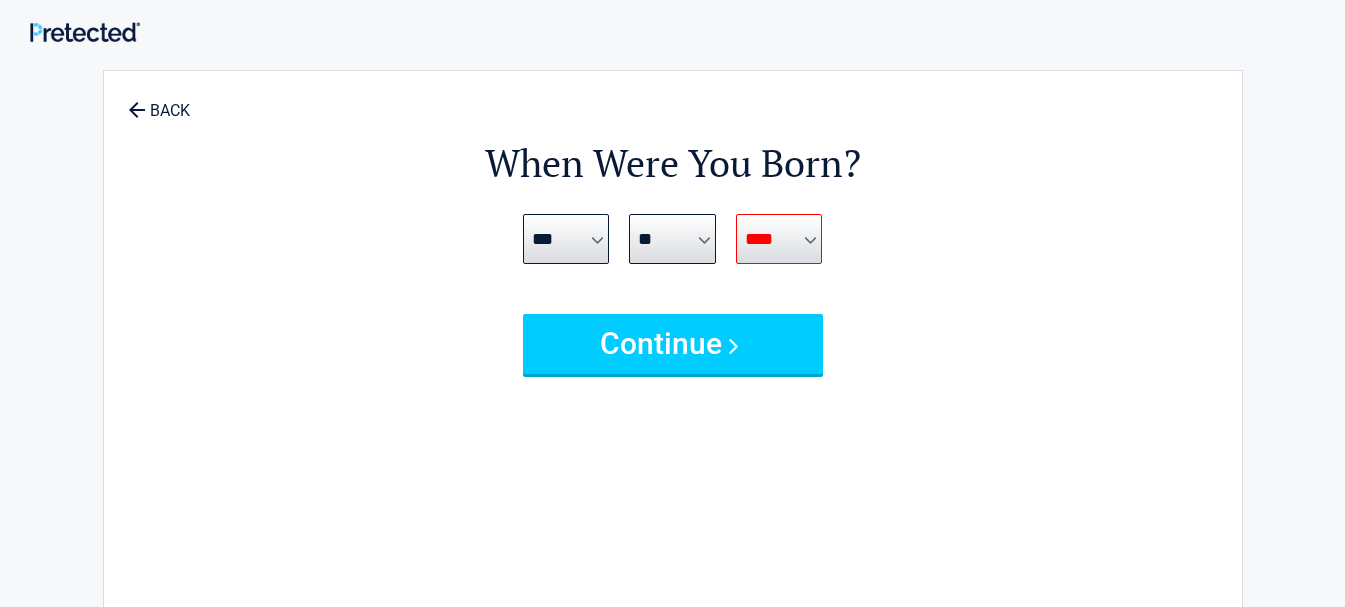 click on "****
****
****
****
****
****
****
****
****
****
****
****
****
****
****
****
****
****
****
****
****
****
****
****
****
****
****
****
****
****
****
****
****
****
****
****
****
****
****
****
****
****
****
****
****
****
****
****
****
****
****
****
****
****
****
****
****
****
****
****
****
****
****
****" at bounding box center (779, 239) 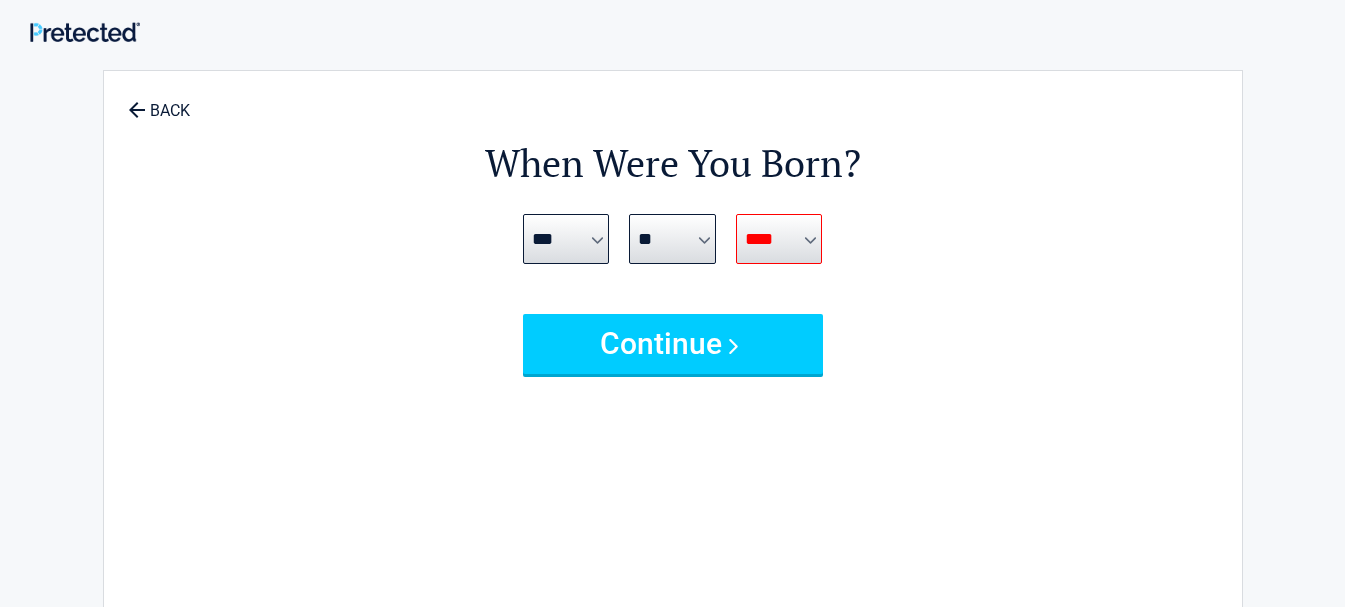 select on "****" 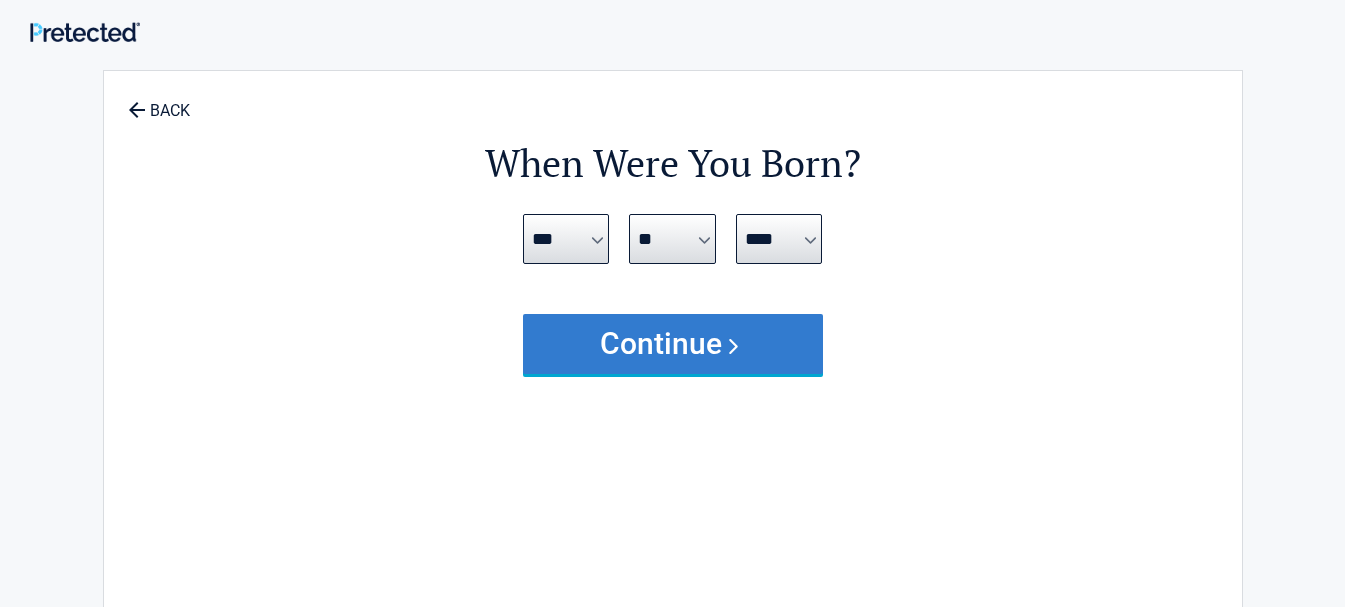 click on "Continue" at bounding box center [673, 344] 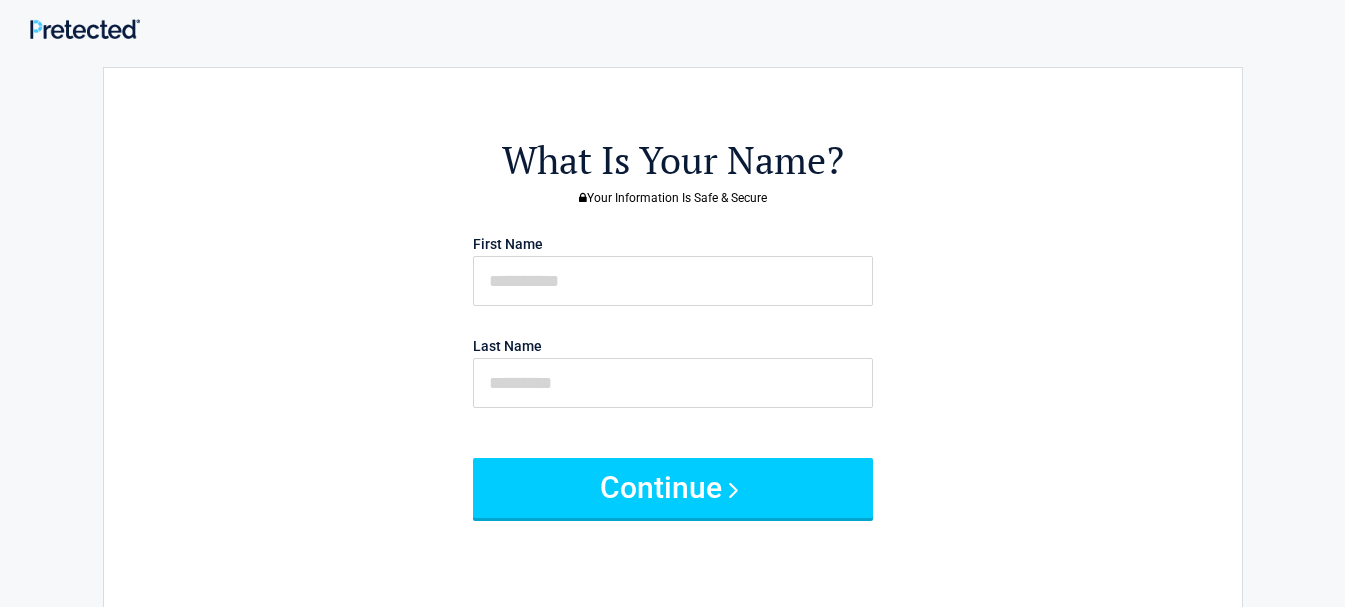 scroll, scrollTop: 0, scrollLeft: 0, axis: both 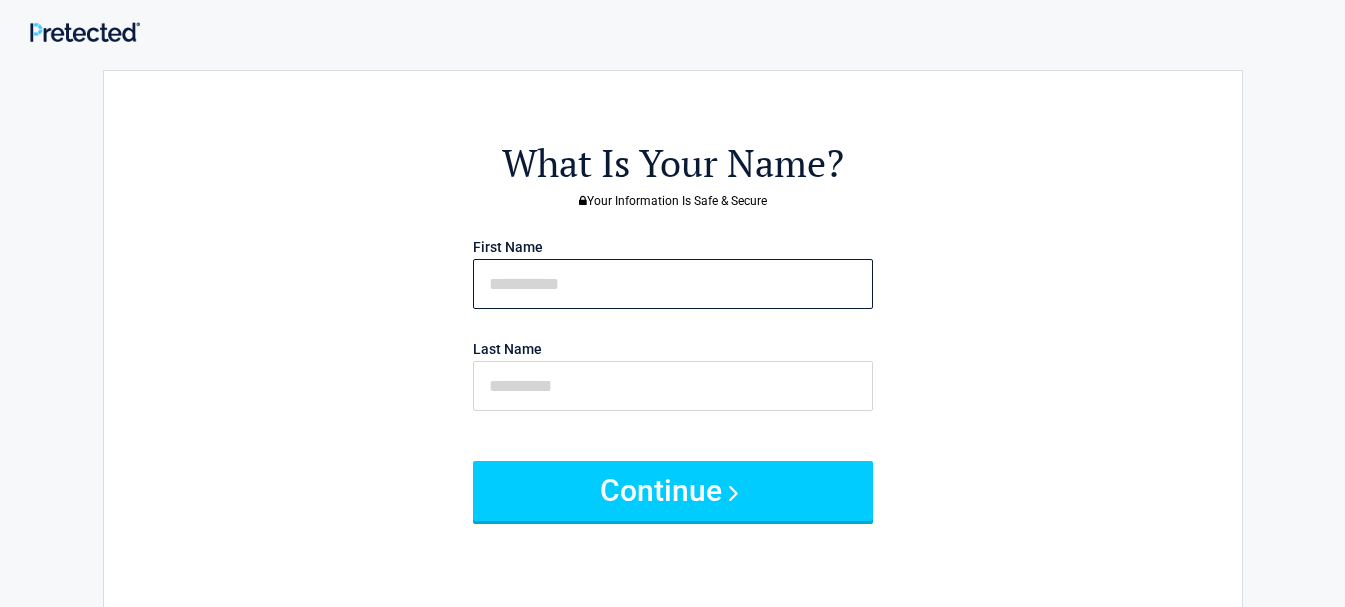 click at bounding box center (673, 284) 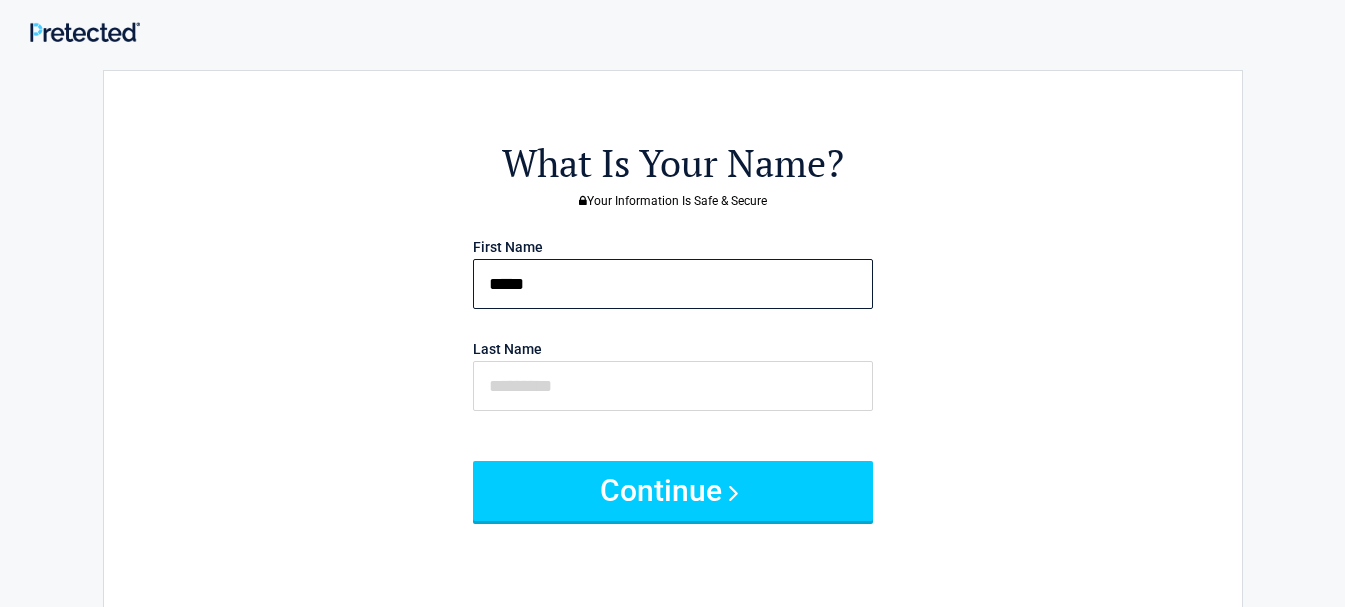 type on "*****" 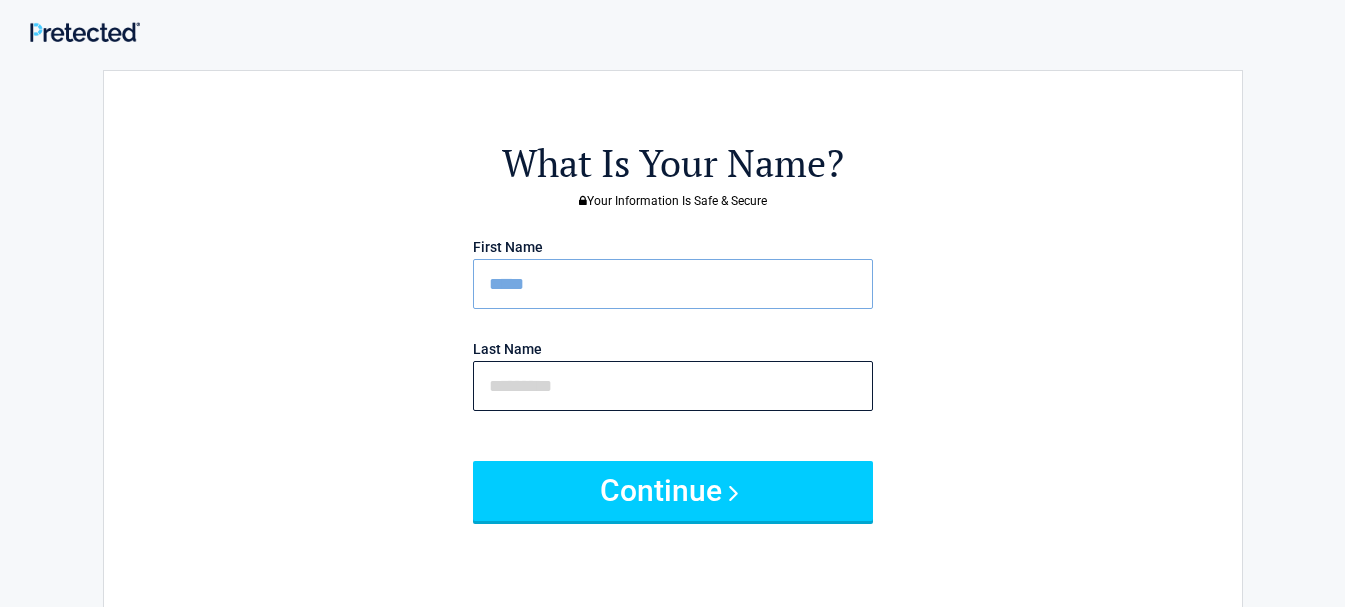 type on "*" 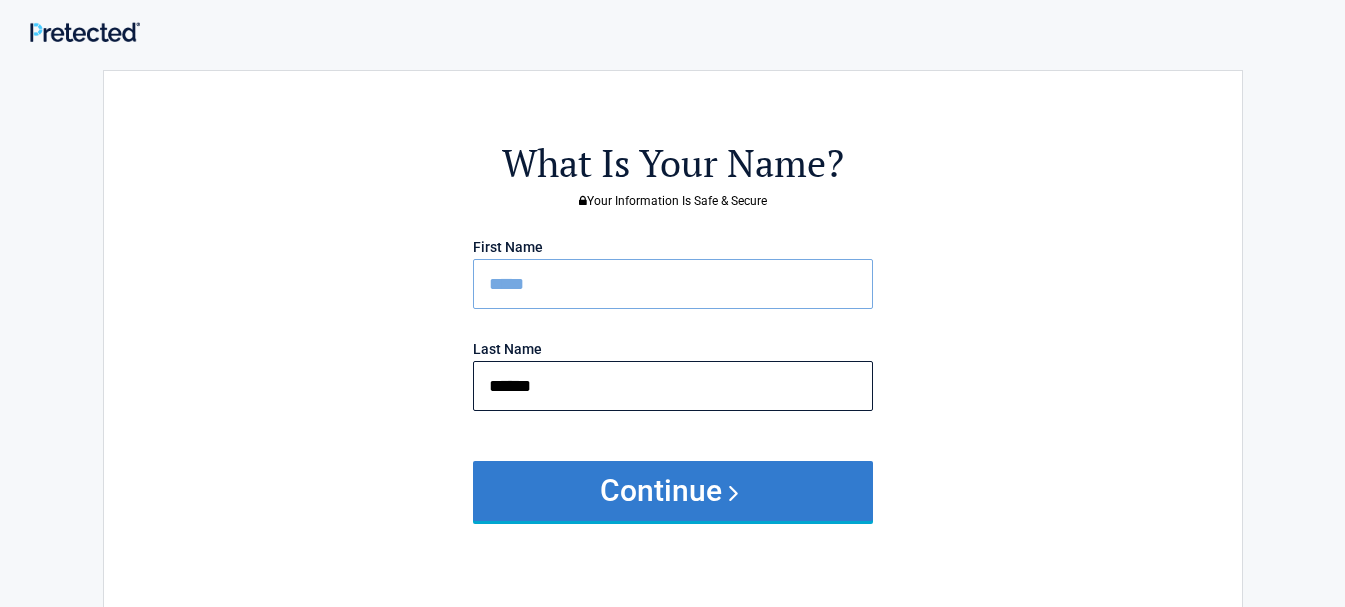 type on "******" 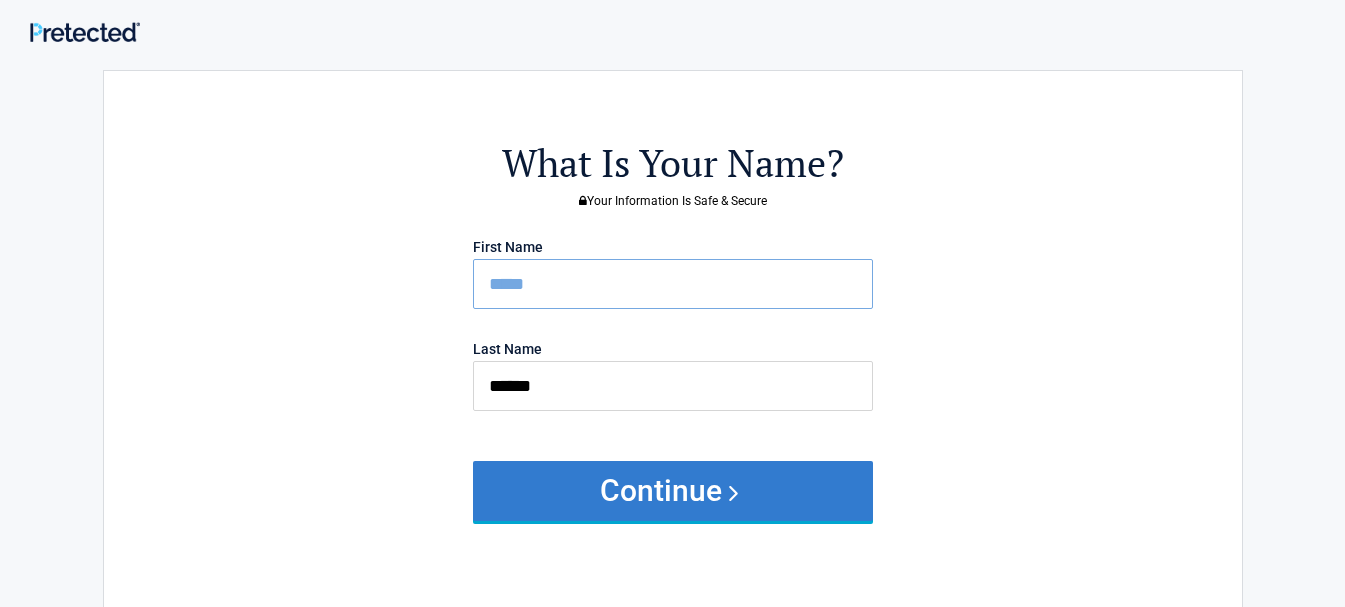 click on "Continue" at bounding box center (673, 491) 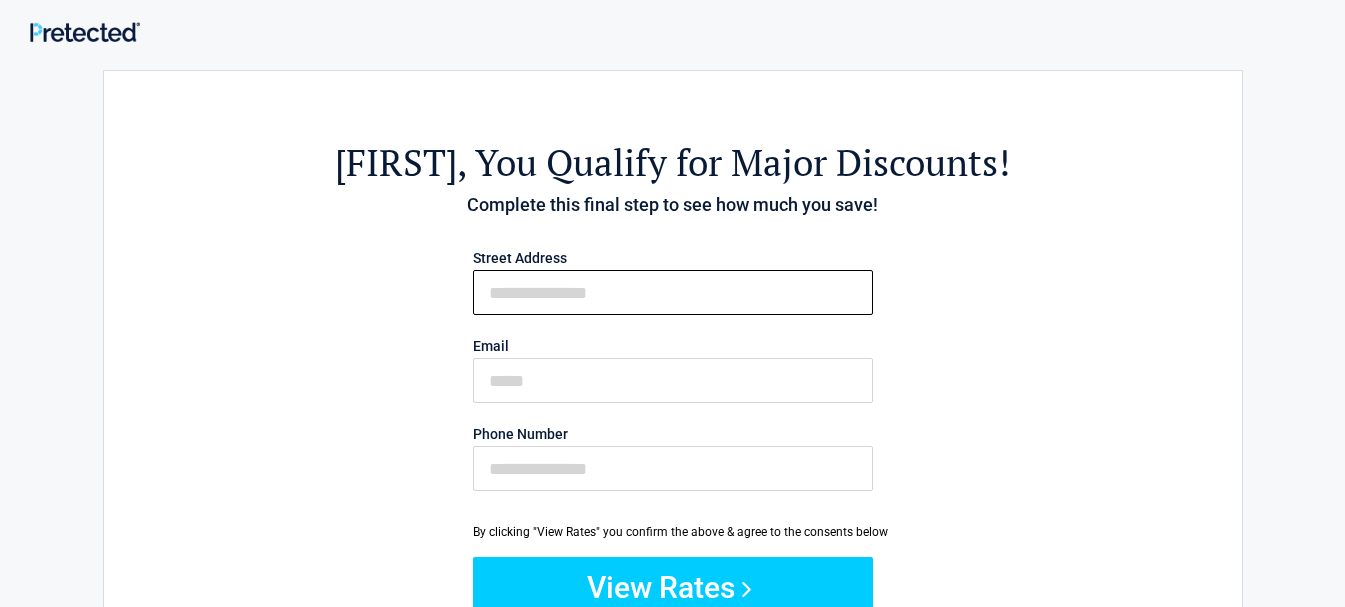 click on "First Name" at bounding box center [673, 292] 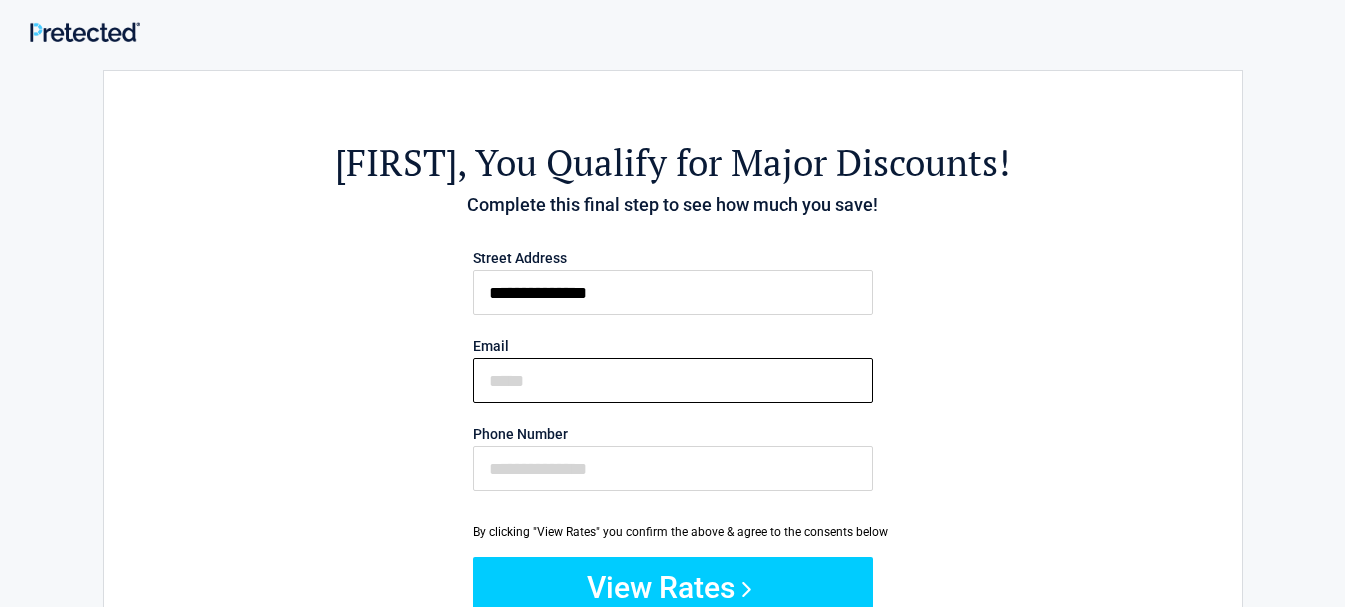 type on "**********" 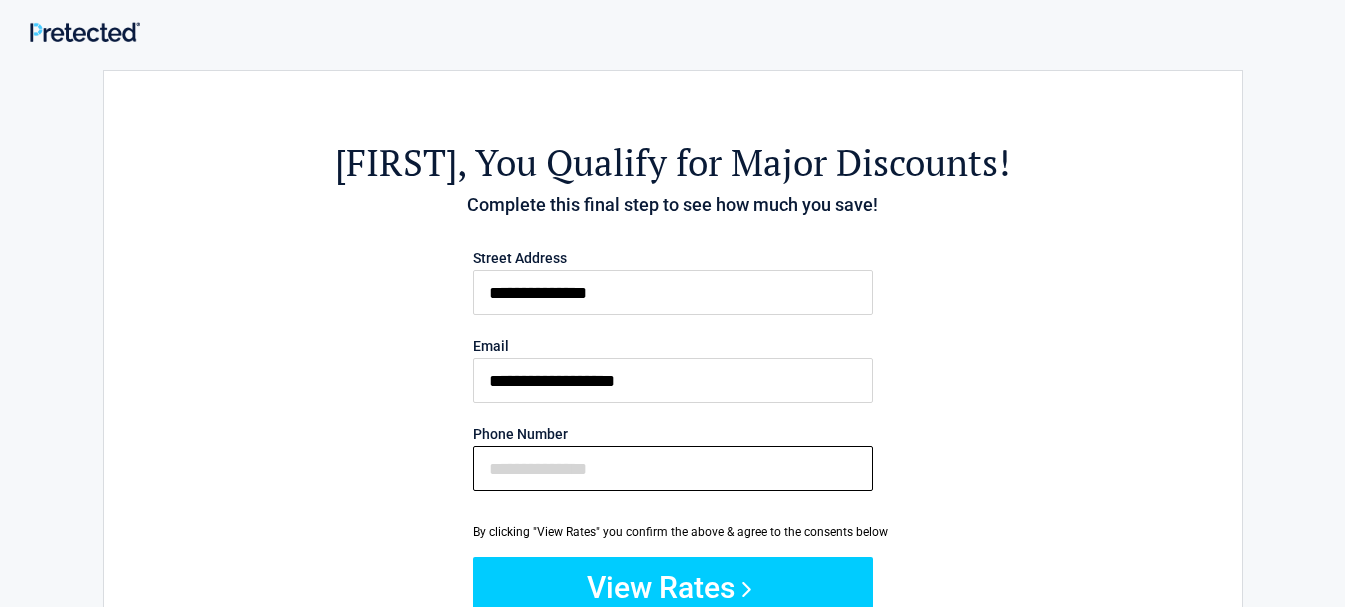 type on "**********" 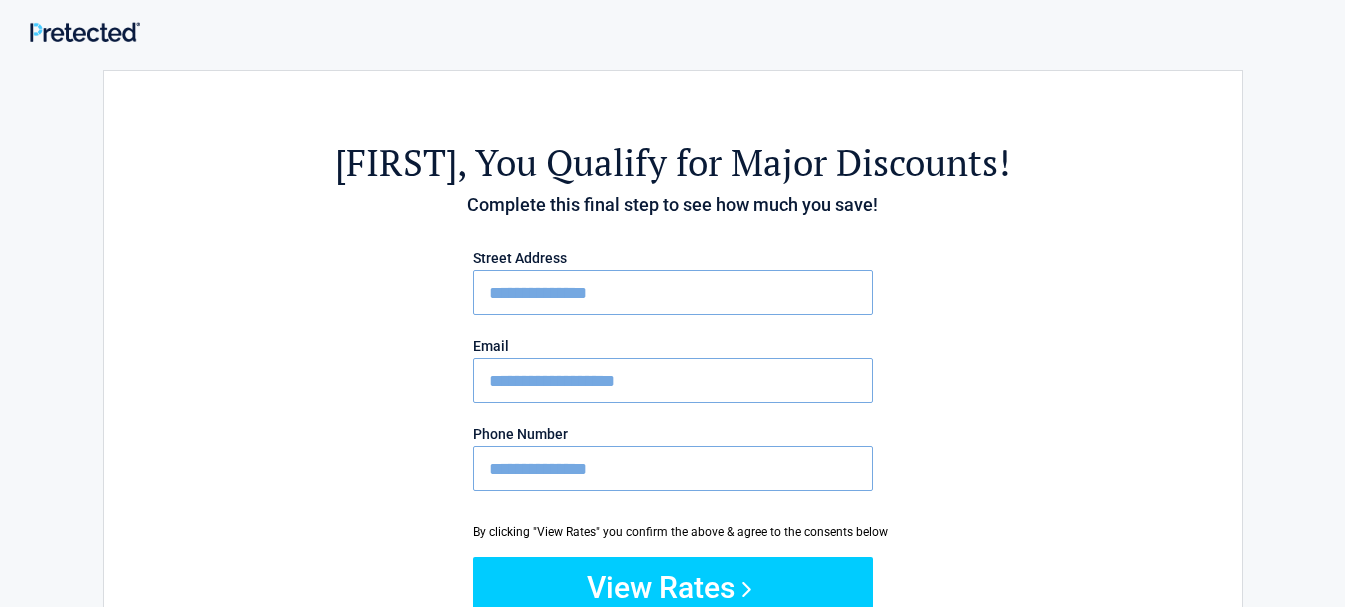 drag, startPoint x: 673, startPoint y: 382, endPoint x: 436, endPoint y: 368, distance: 237.41315 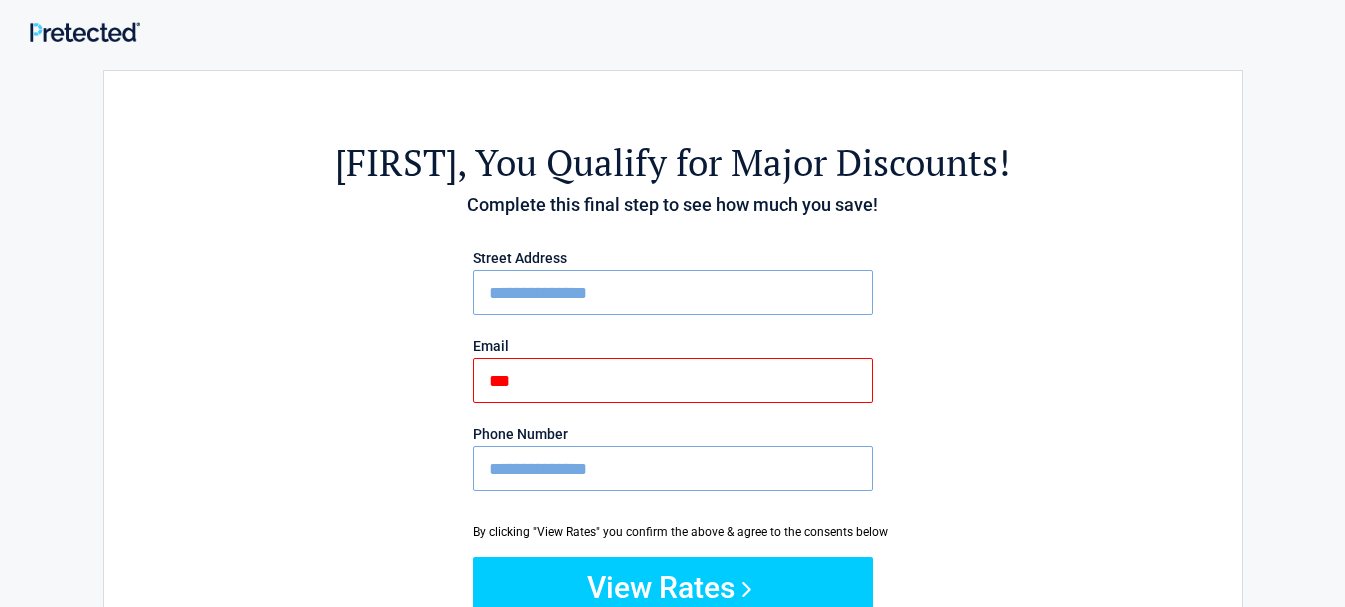type on "**********" 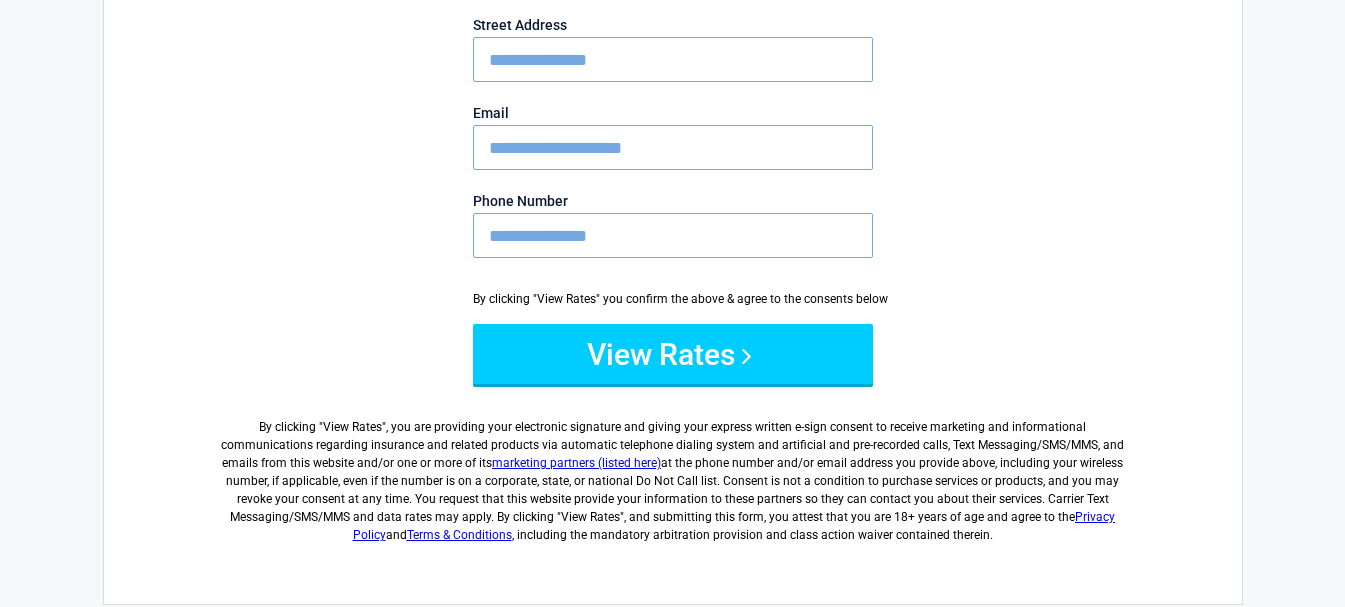 scroll, scrollTop: 200, scrollLeft: 0, axis: vertical 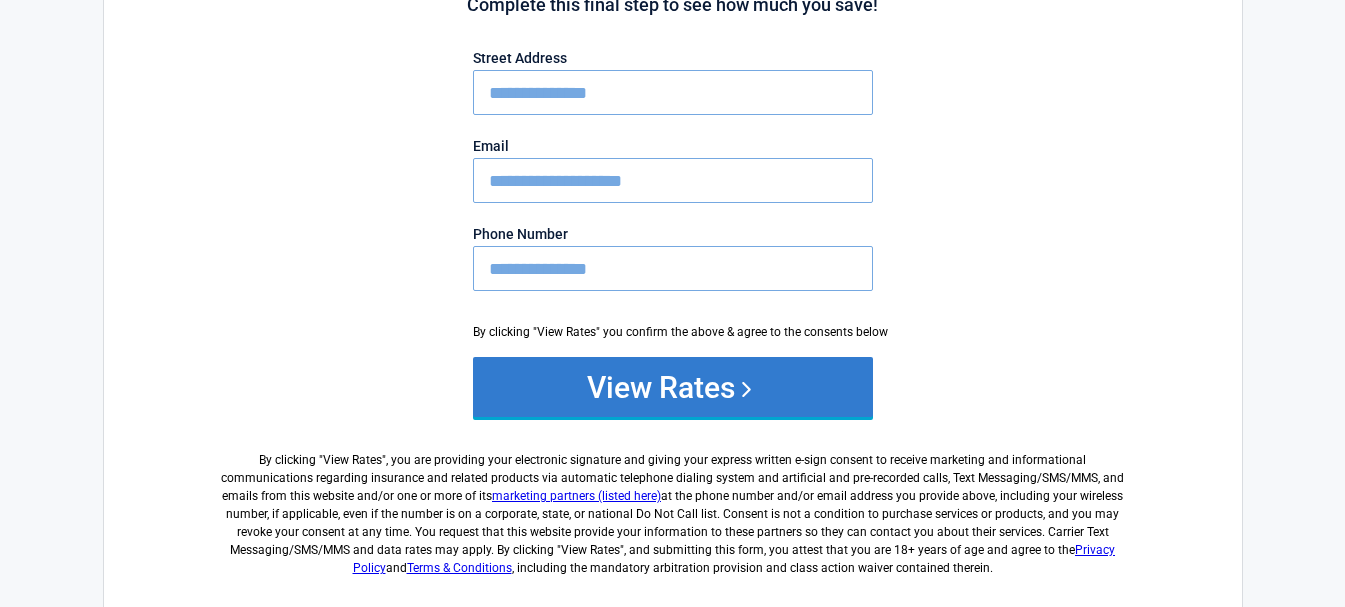 click on "View Rates" at bounding box center [673, 387] 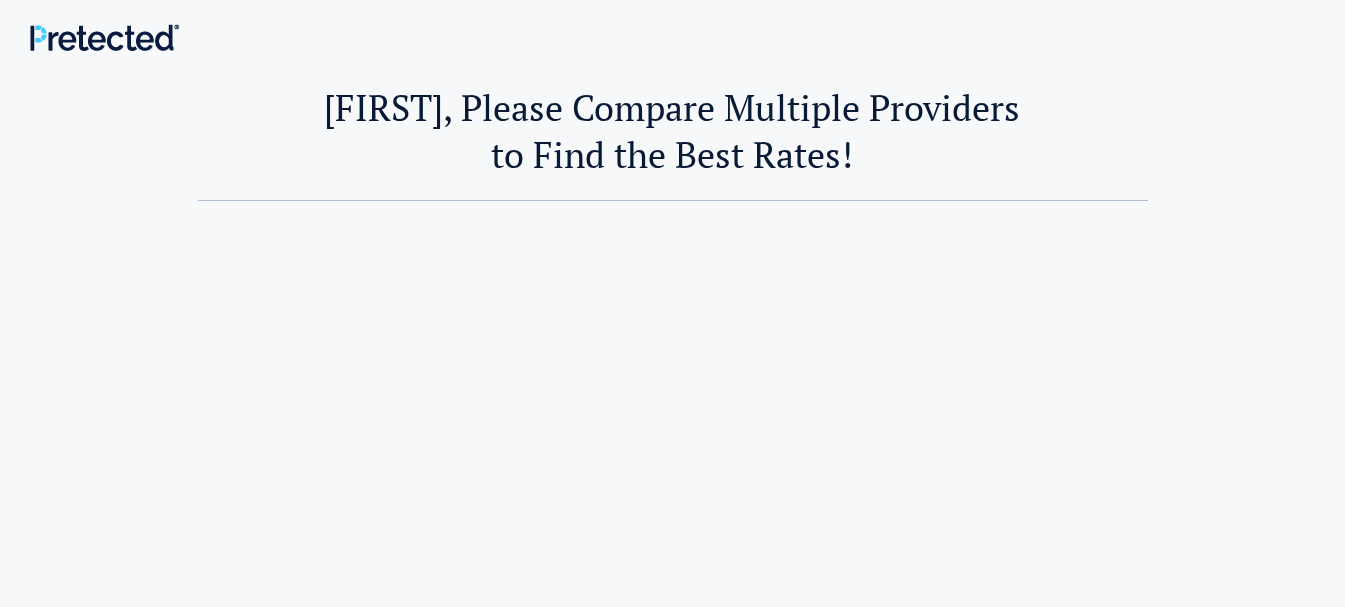scroll, scrollTop: 0, scrollLeft: 0, axis: both 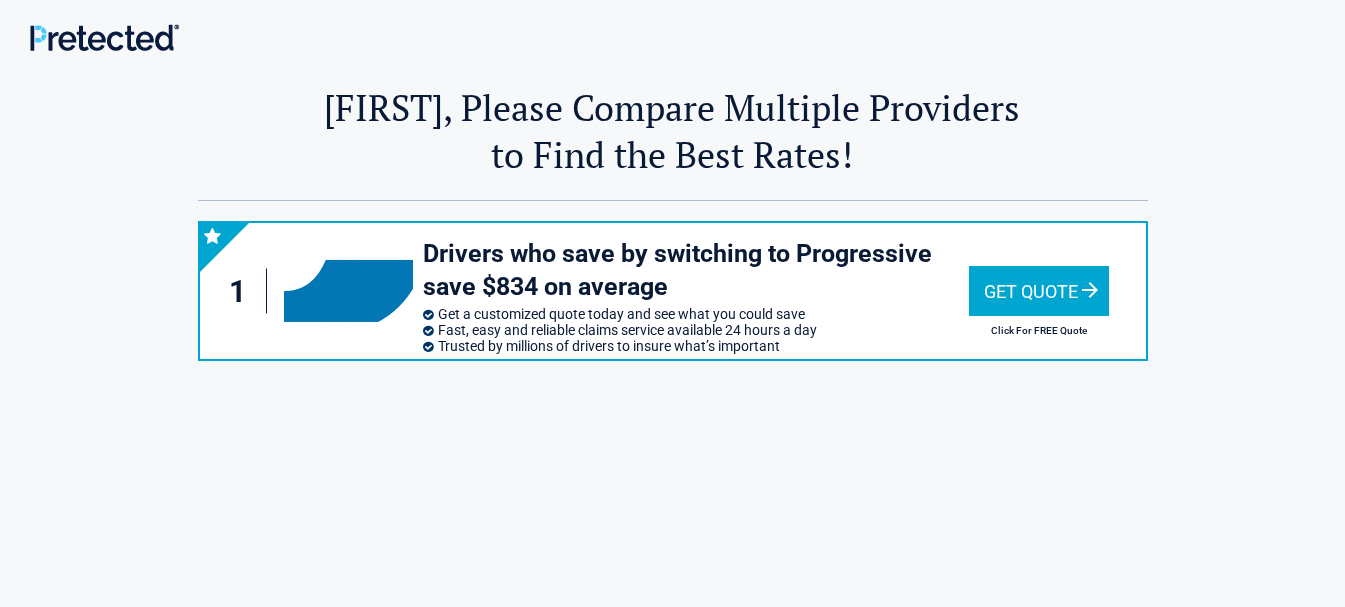 click on "Get Quote" at bounding box center (1039, 291) 